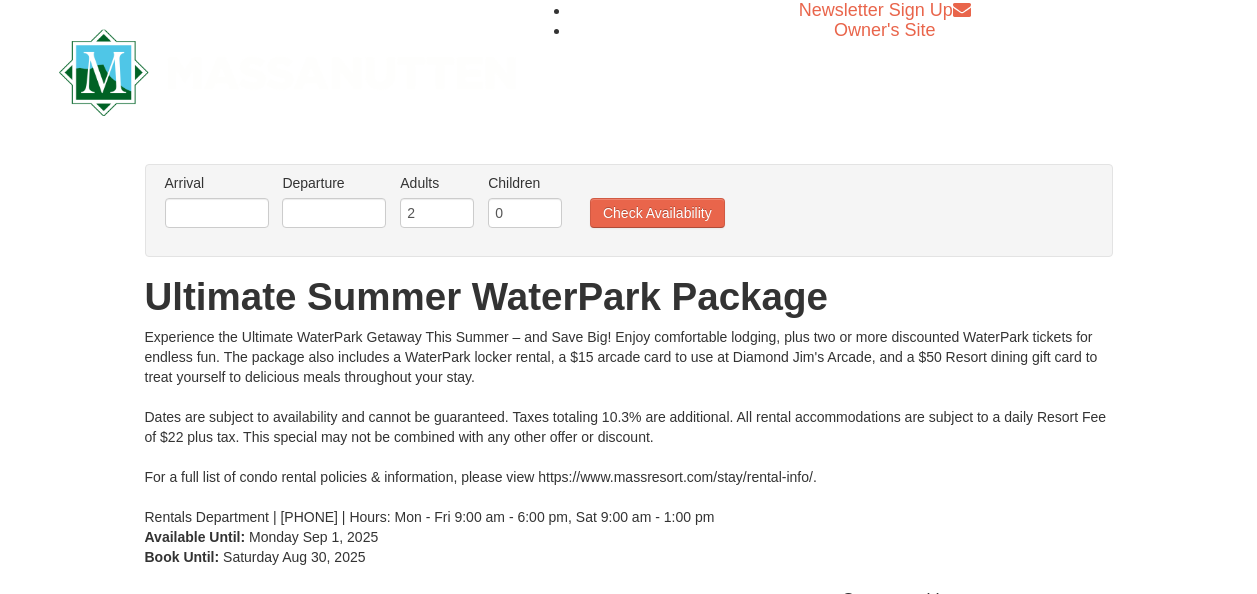 scroll, scrollTop: 0, scrollLeft: 0, axis: both 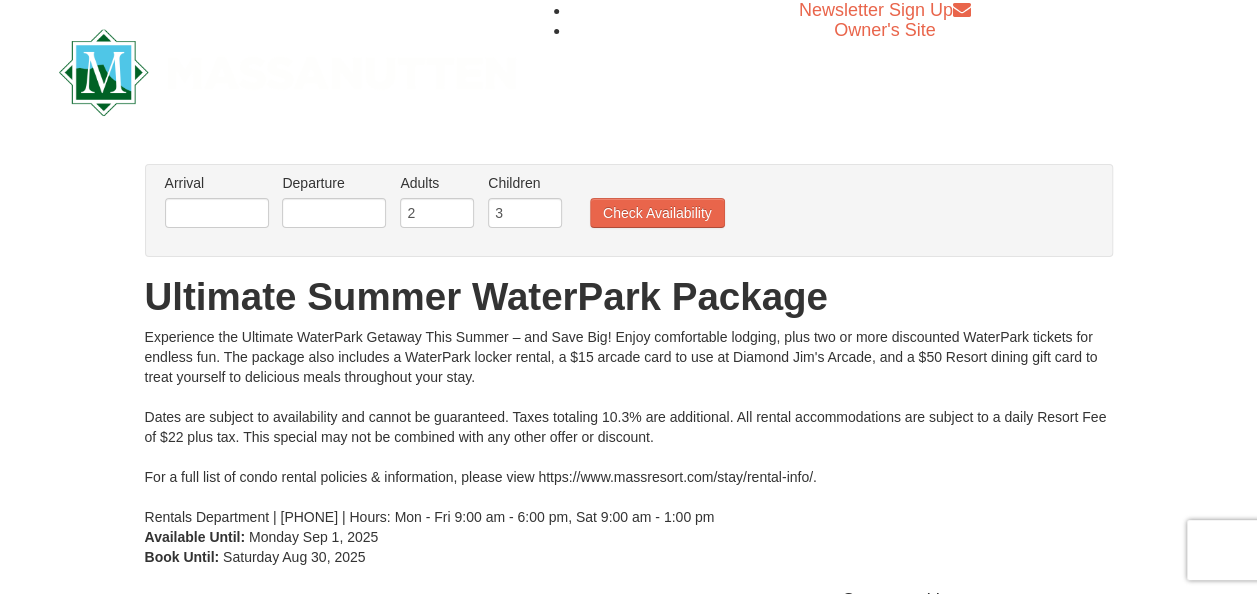 type on "3" 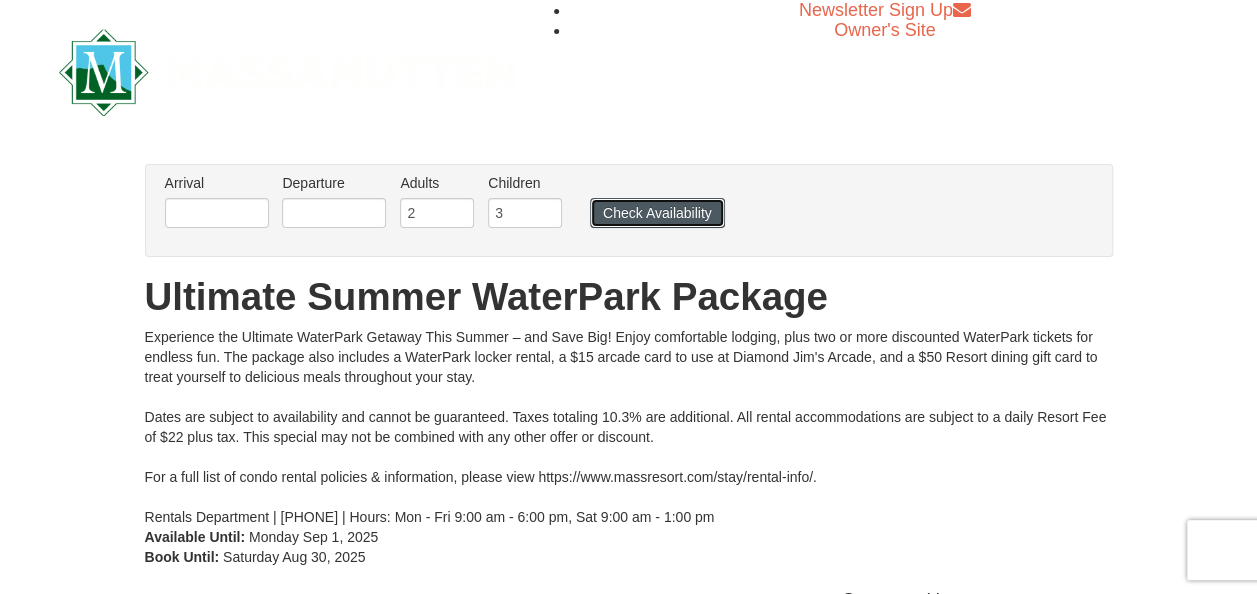 type 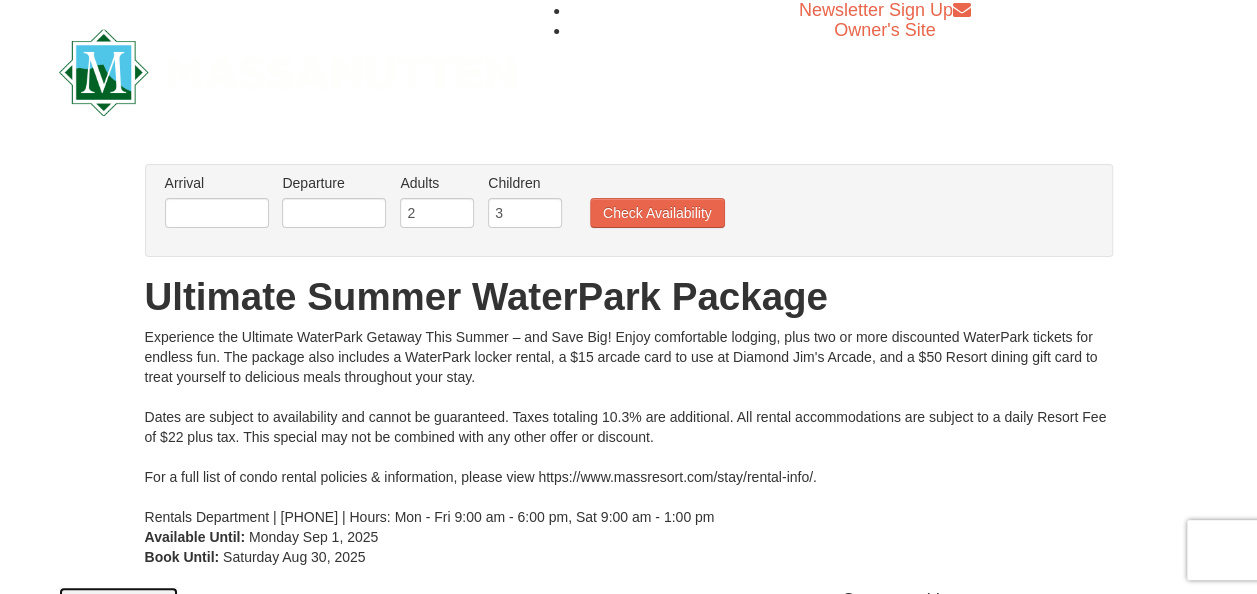 scroll, scrollTop: 54, scrollLeft: 0, axis: vertical 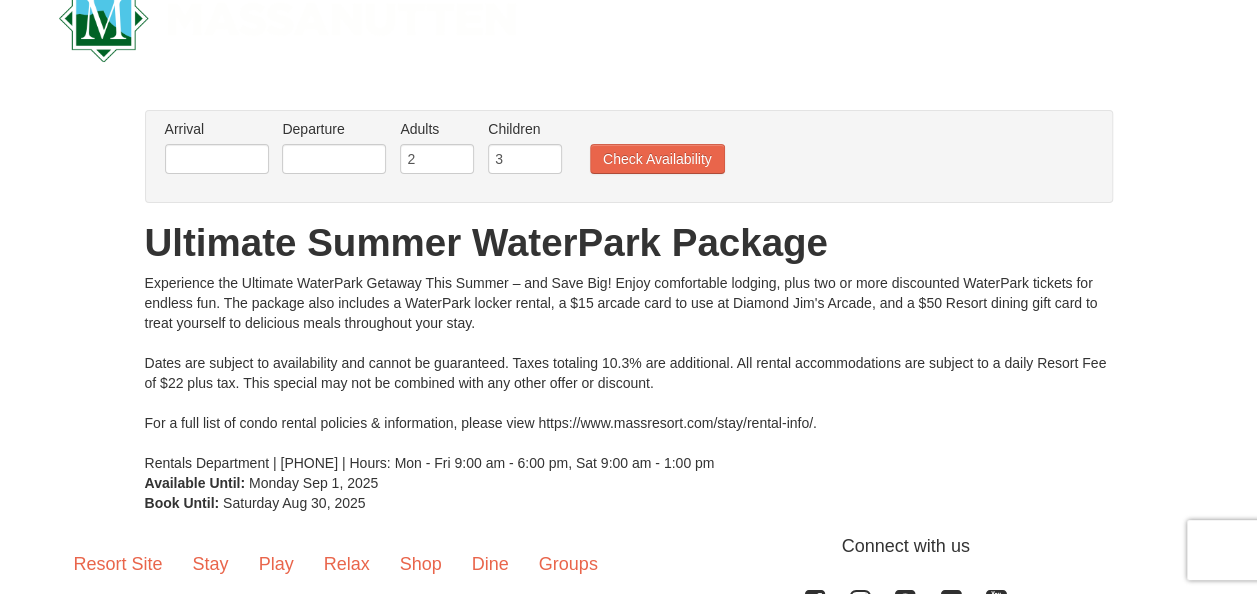 click on "Arrival Please format dates MM/DD/YYYY Please format dates MM/DD/YYYY" at bounding box center [217, 151] 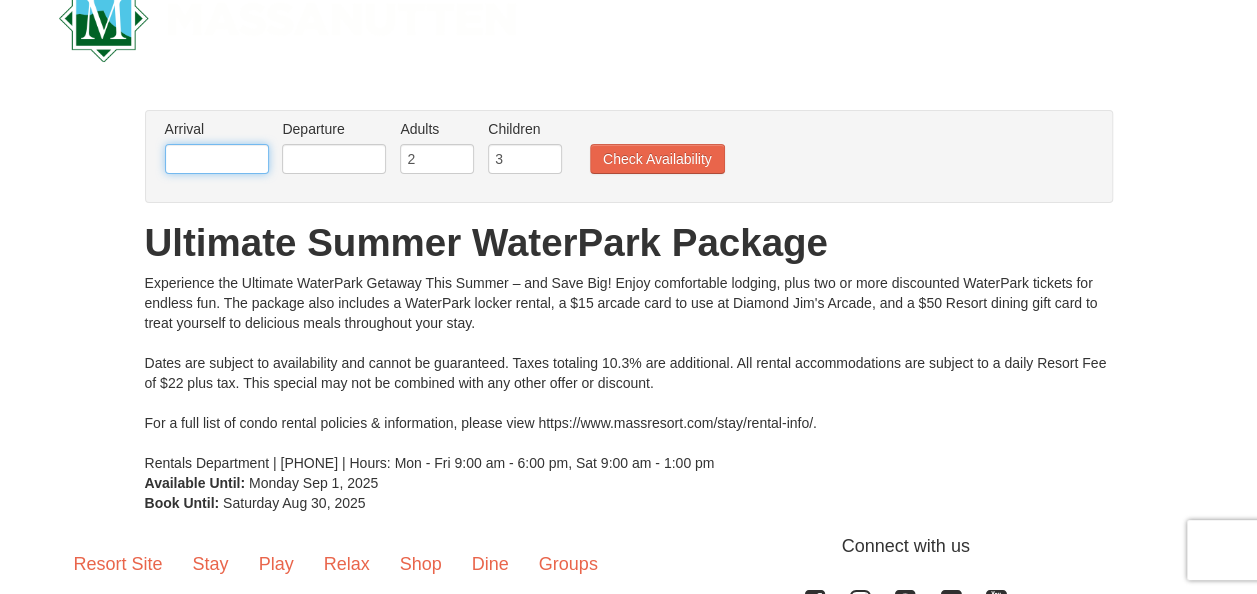 click at bounding box center (217, 159) 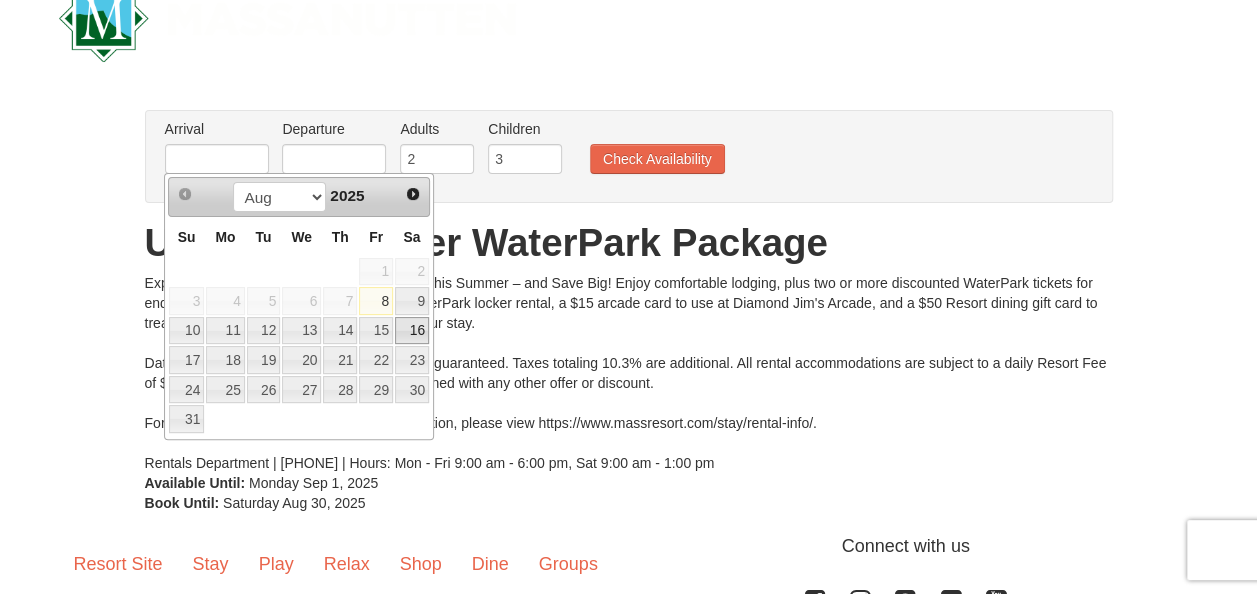 click on "16" at bounding box center (412, 331) 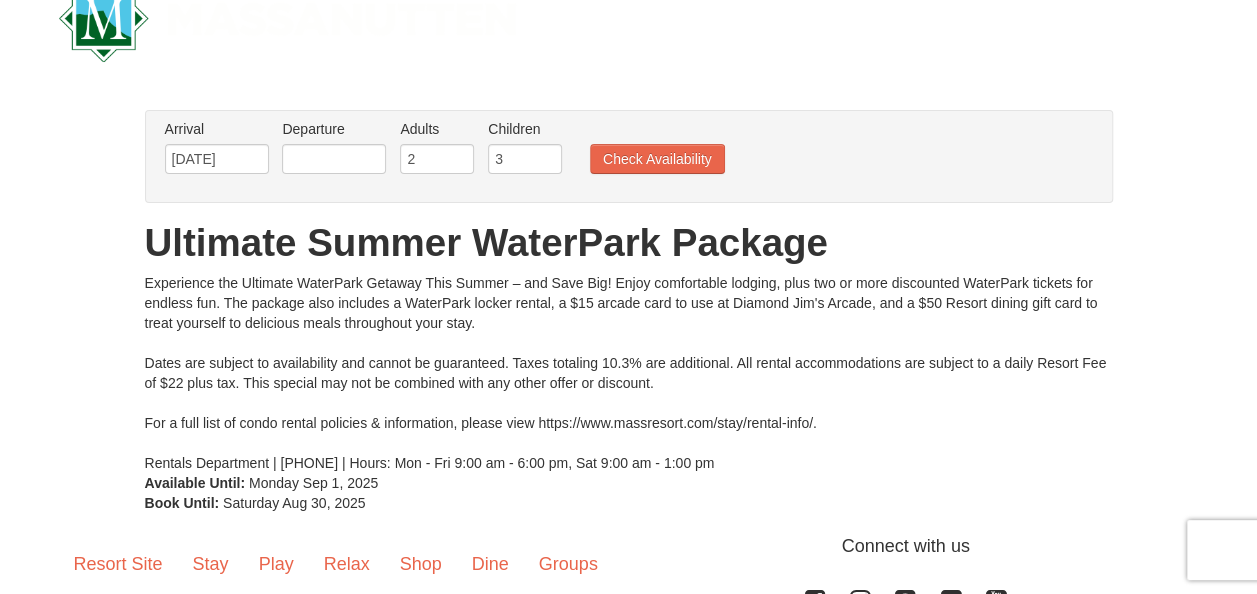 click on "Departure Please format dates MM/DD/YYYY Please format dates MM/DD/YYYY" at bounding box center [334, 129] 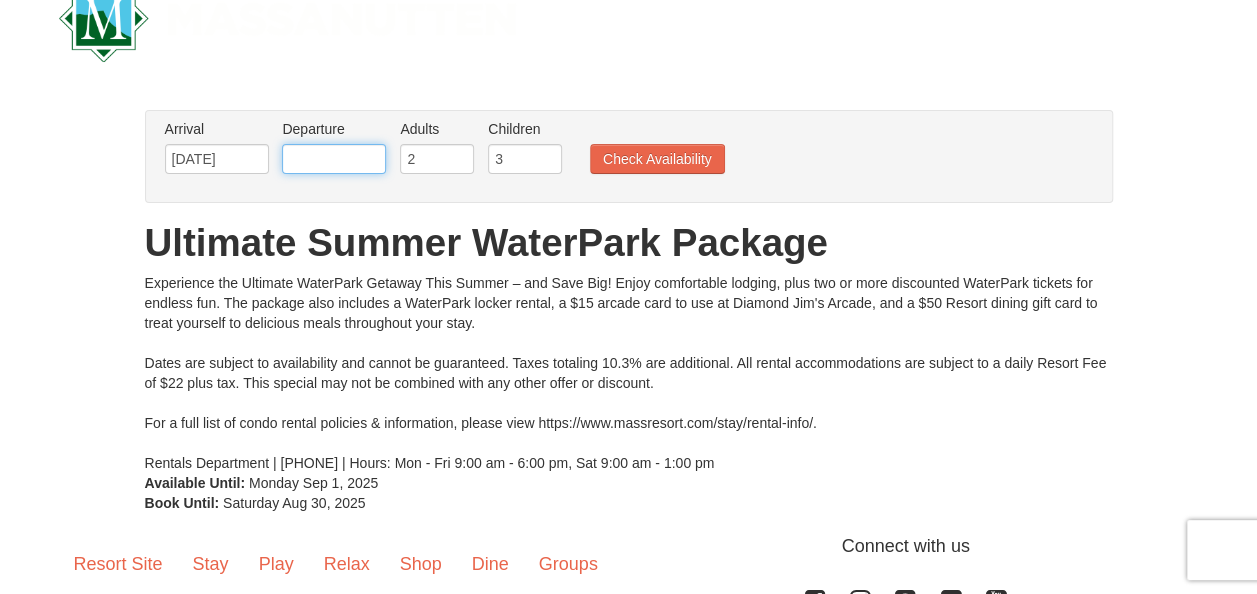 click at bounding box center [334, 159] 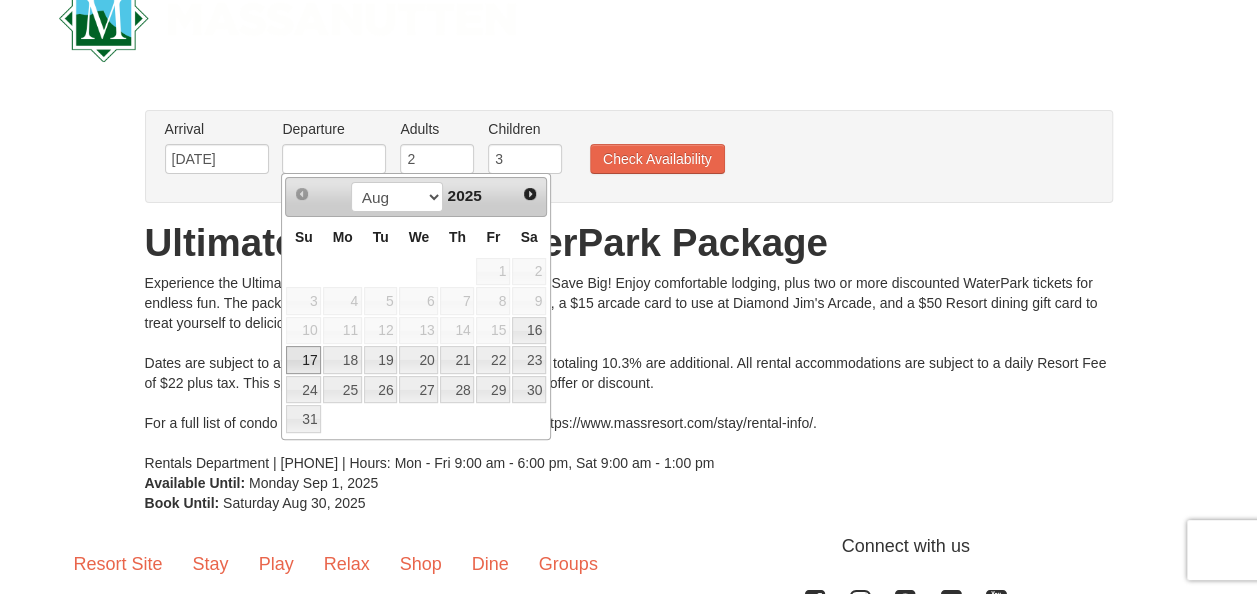 click on "17" at bounding box center [303, 360] 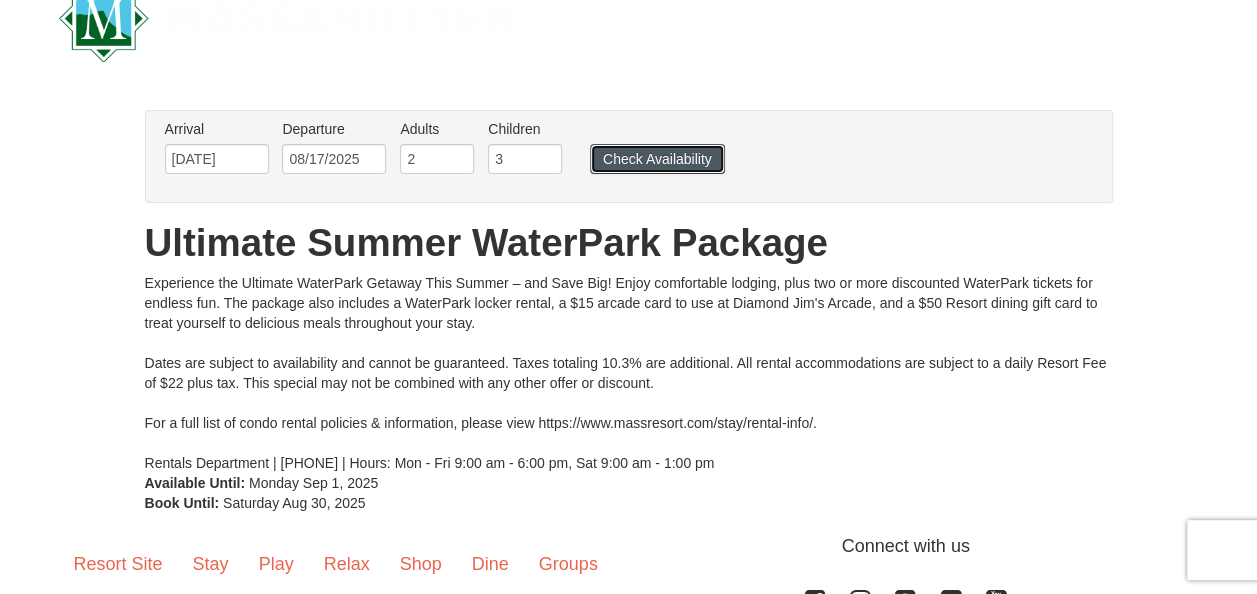 click on "Check Availability" at bounding box center [657, 159] 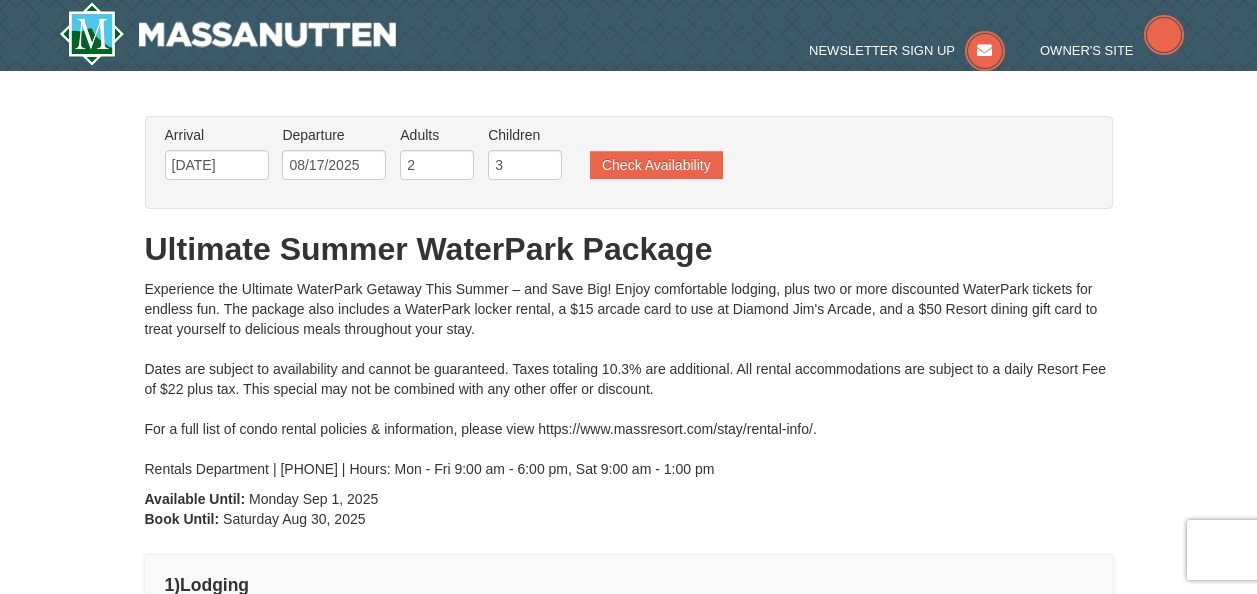 scroll, scrollTop: 0, scrollLeft: 0, axis: both 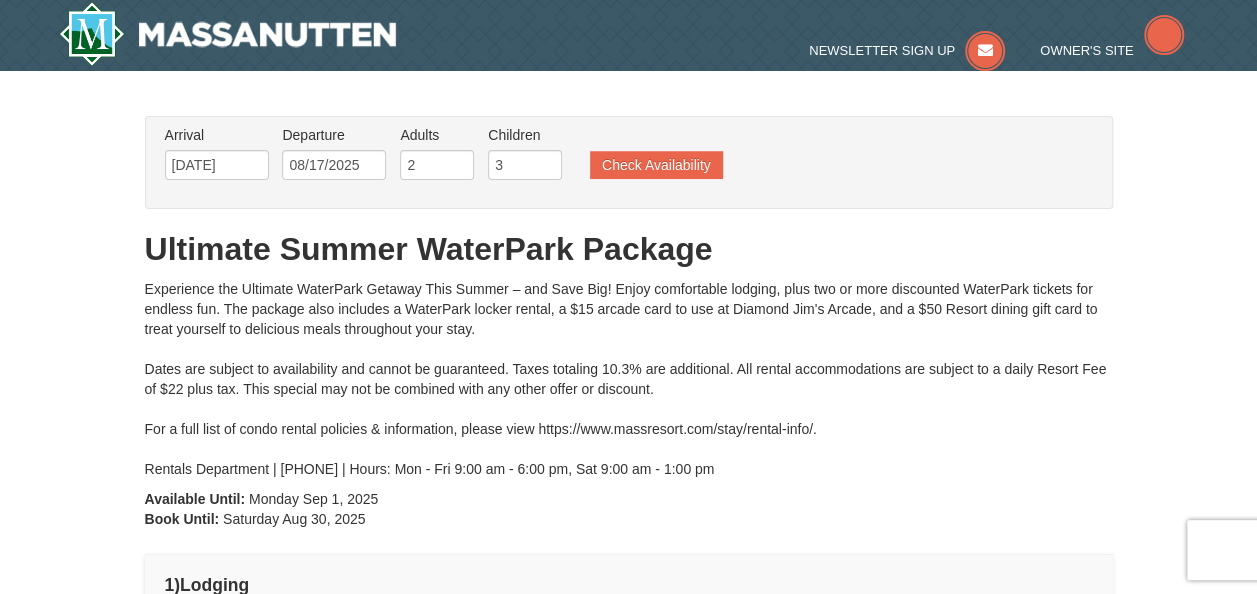 type on "[DATE]" 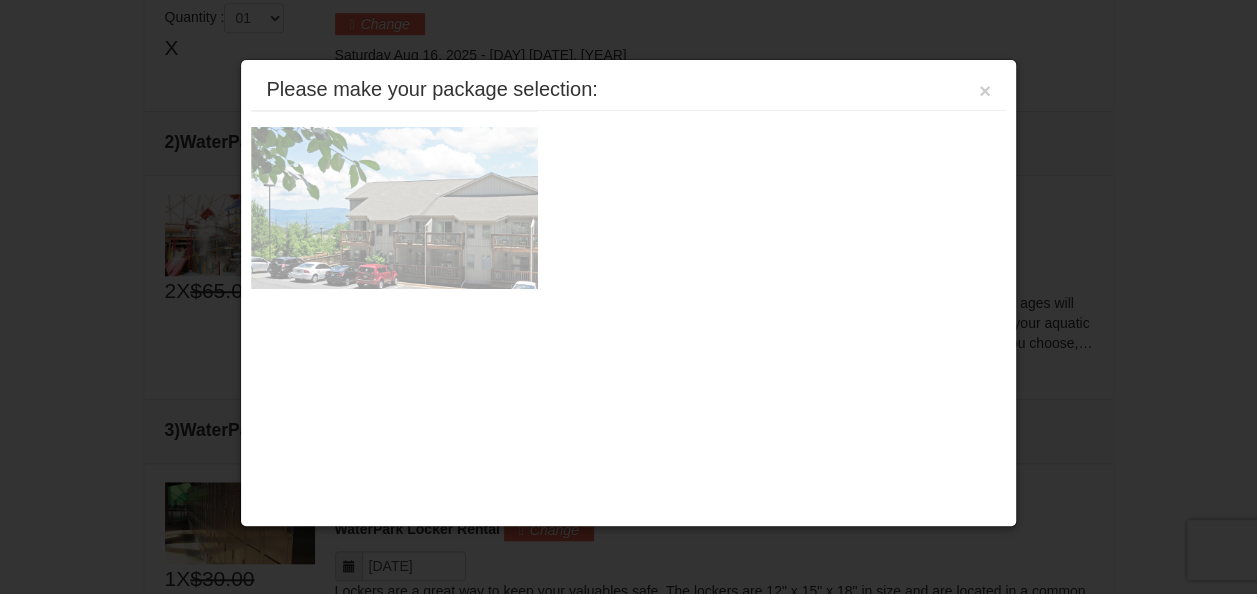 scroll, scrollTop: 634, scrollLeft: 0, axis: vertical 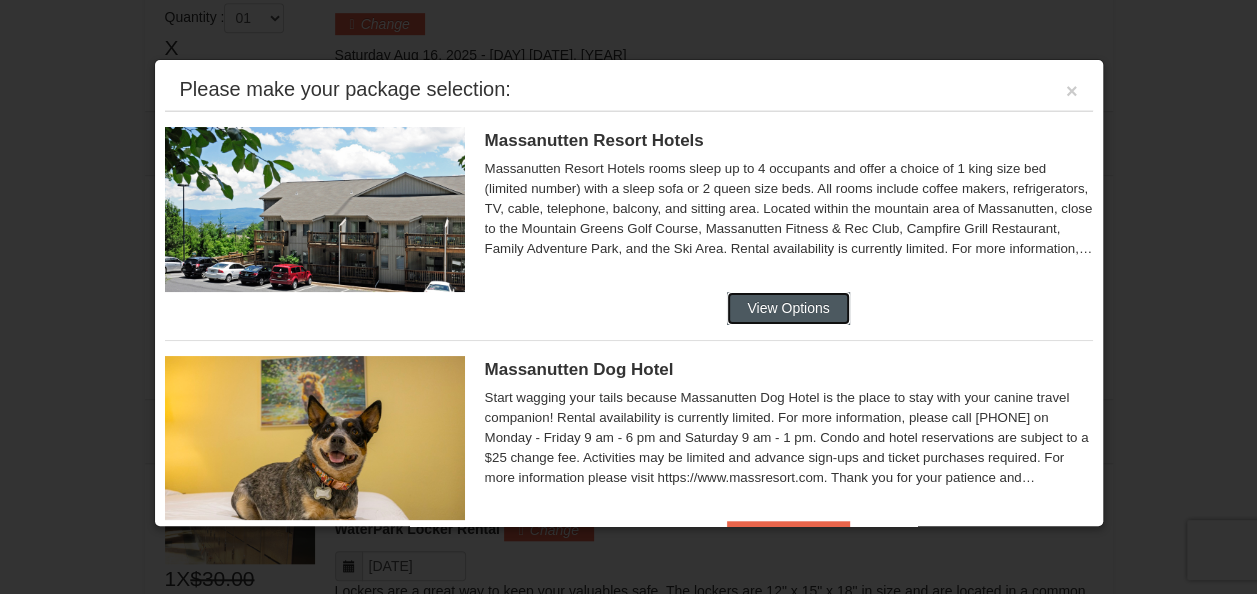 click on "View Options" at bounding box center (788, 308) 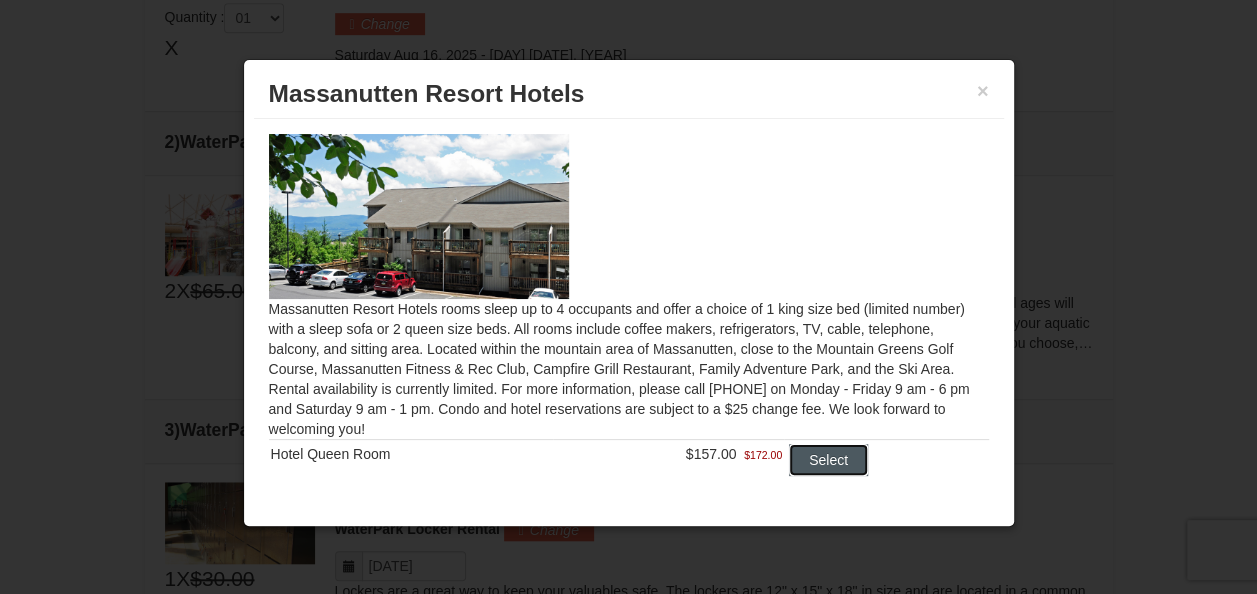 click on "Select" at bounding box center (828, 460) 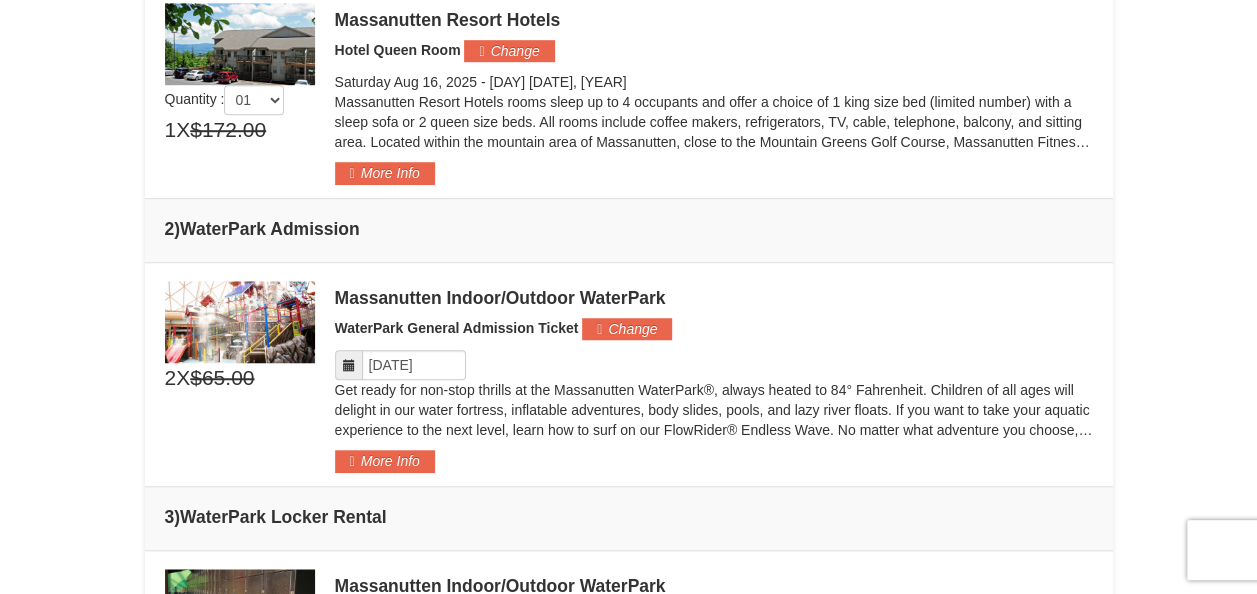 click on "×
From:
To:
Adults:
2
Children:
3
Change
Arrival Please format dates MM/DD/YYYY Please format dates MM/DD/YYYY
08/16/2025
Departure Please format dates MM/DD/YYYY Please format dates MM/DD/YYYY
08/17/2025
Adults 2" at bounding box center (628, 456) 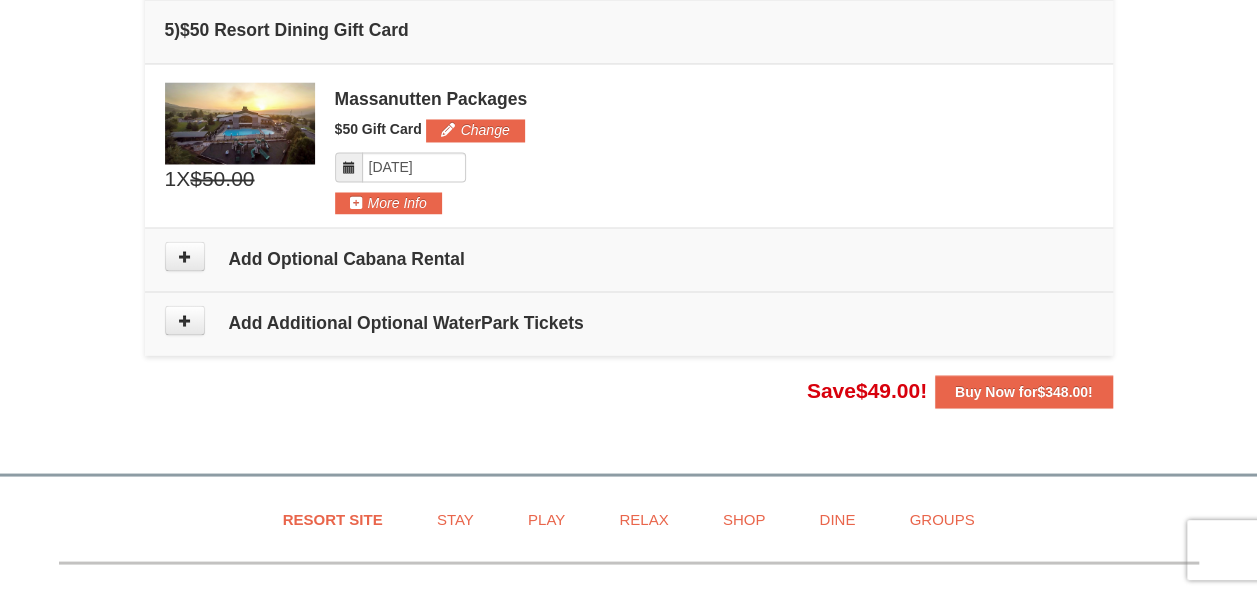 scroll, scrollTop: 1714, scrollLeft: 0, axis: vertical 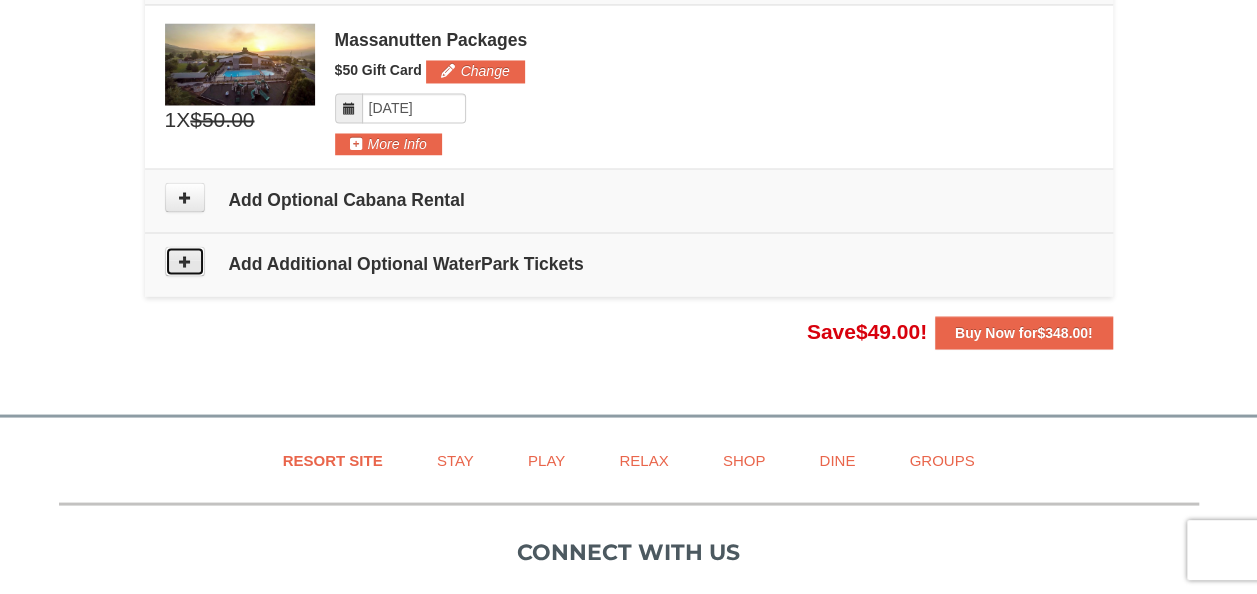 click at bounding box center (185, 261) 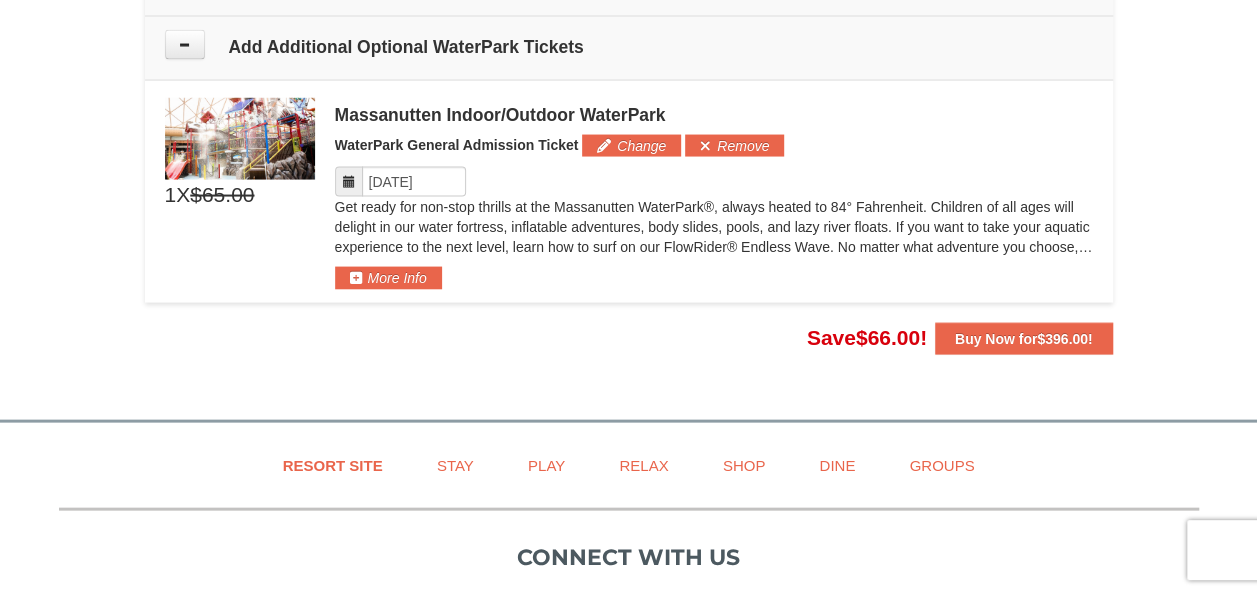 scroll, scrollTop: 1939, scrollLeft: 0, axis: vertical 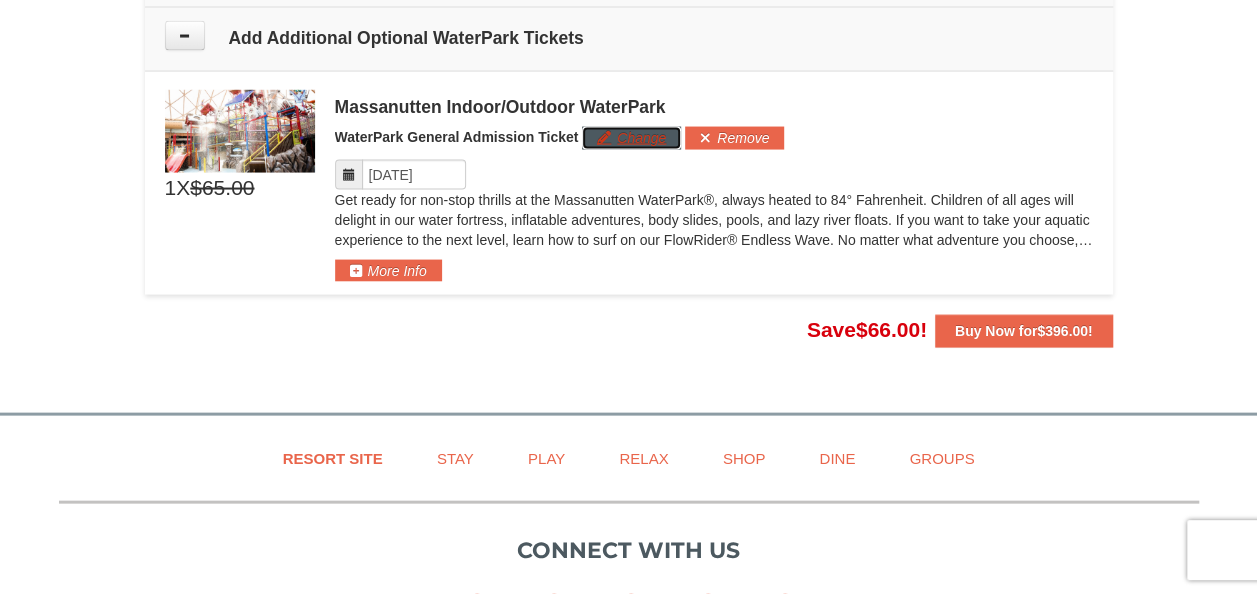 click on "Change" at bounding box center [631, 138] 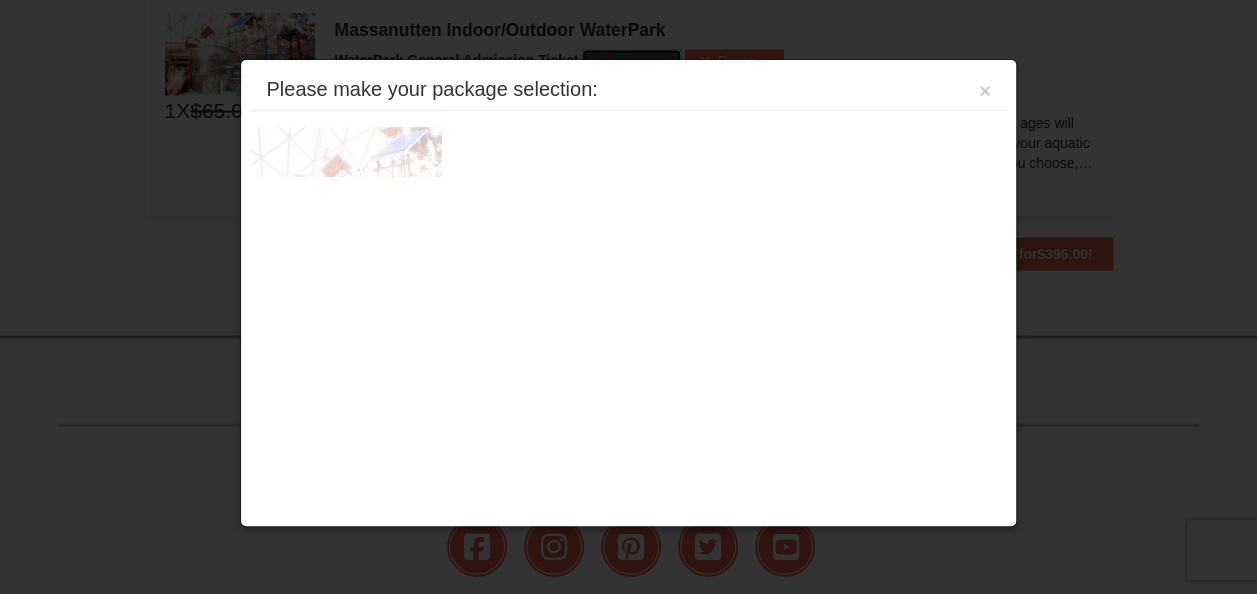 scroll, scrollTop: 2021, scrollLeft: 0, axis: vertical 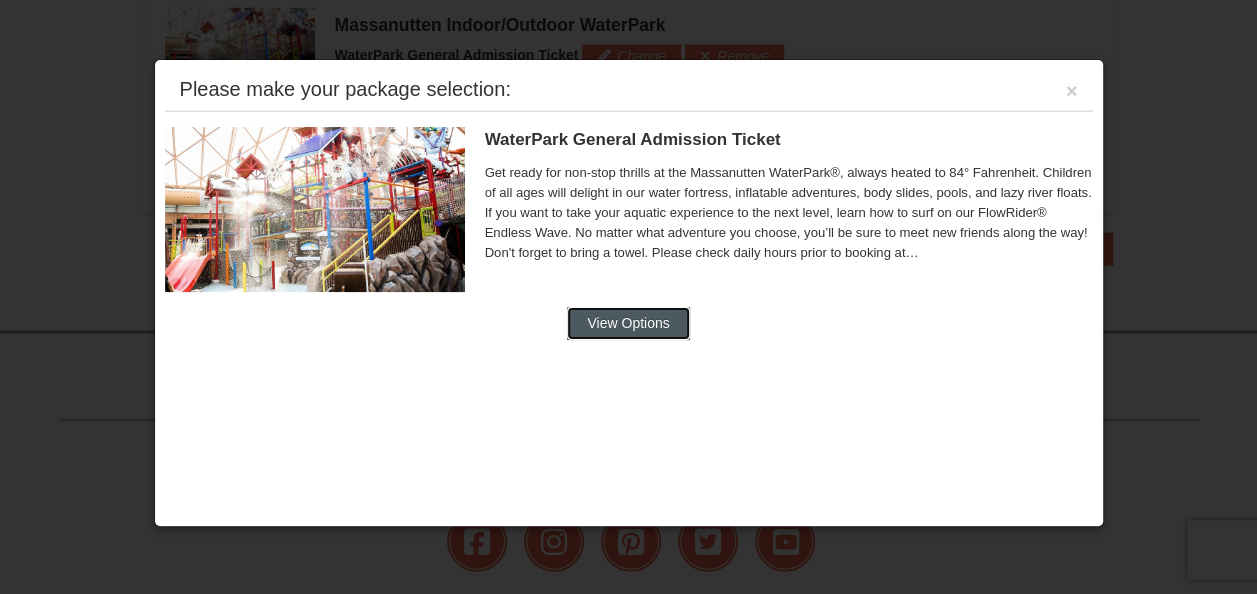 click on "View Options" at bounding box center [628, 323] 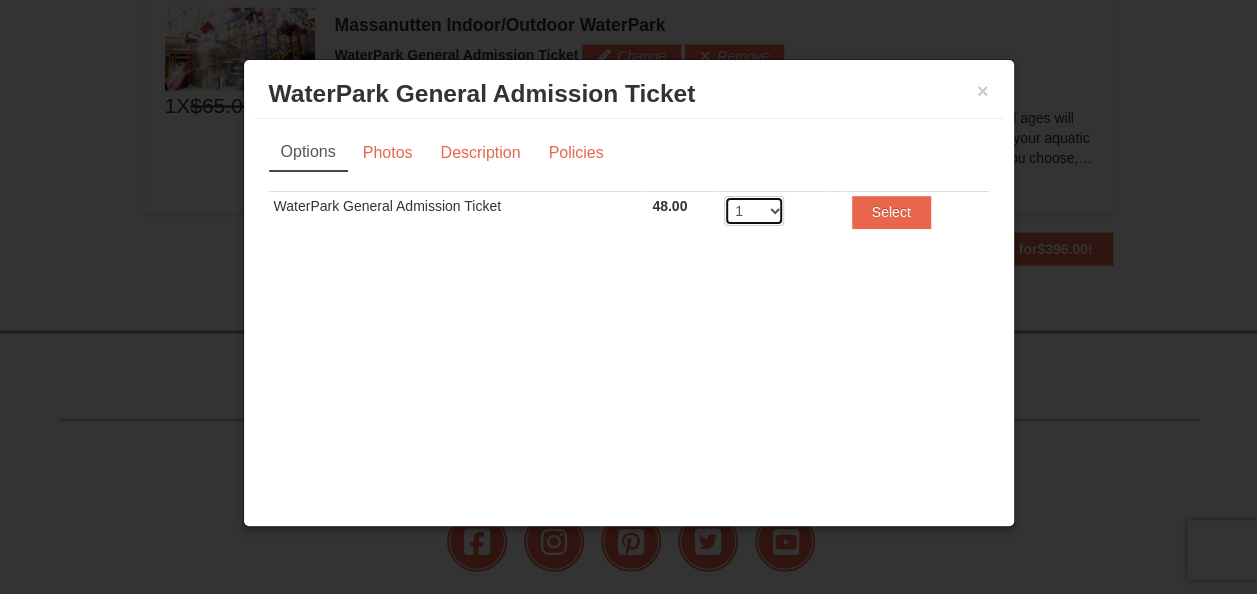 click on "1 2 3 4 5 6 7 8 9 10 11 12 13 14 15 16 17 18 19 20" at bounding box center [754, 211] 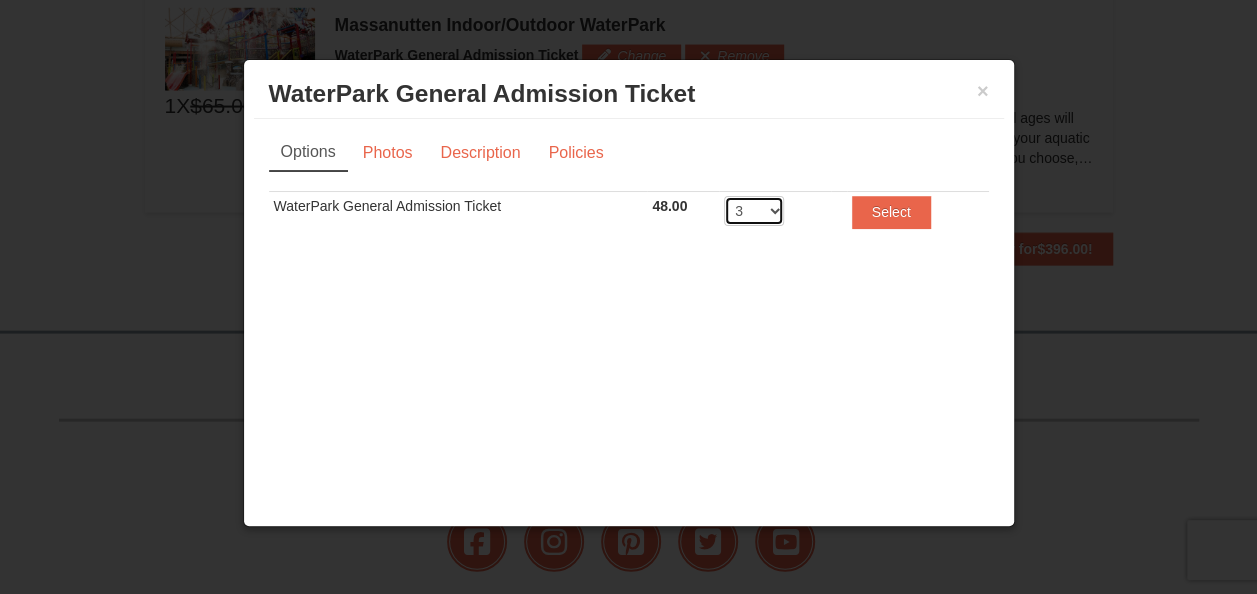 click on "1 2 3 4 5 6 7 8 9 10 11 12 13 14 15 16 17 18 19 20" at bounding box center (754, 211) 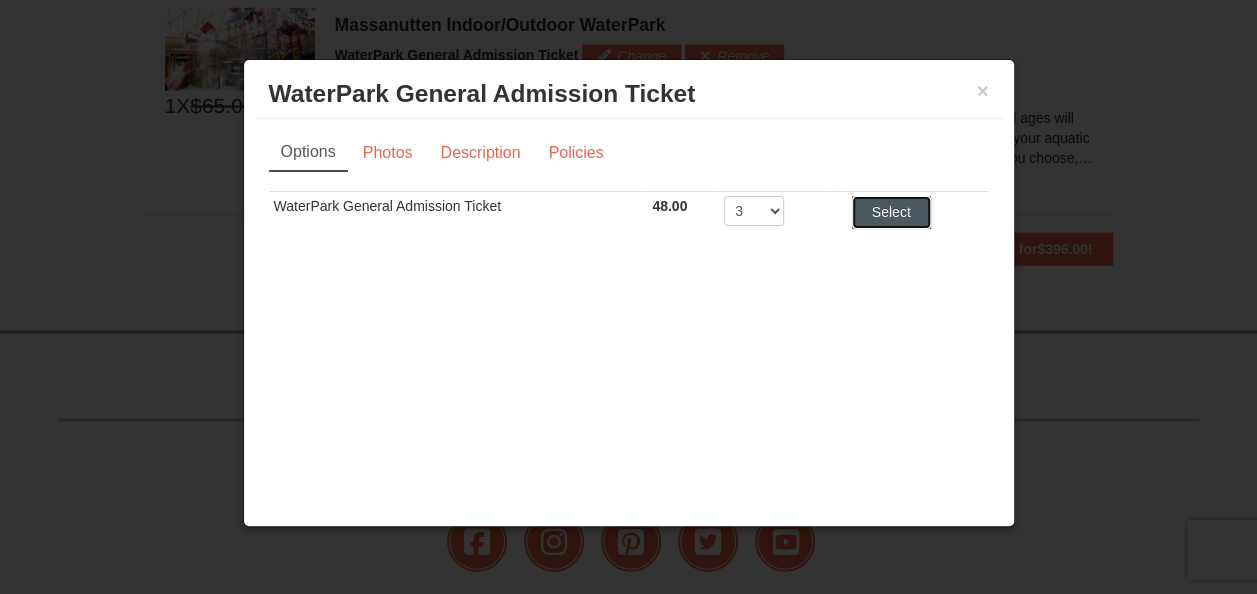 click on "Select" at bounding box center [891, 212] 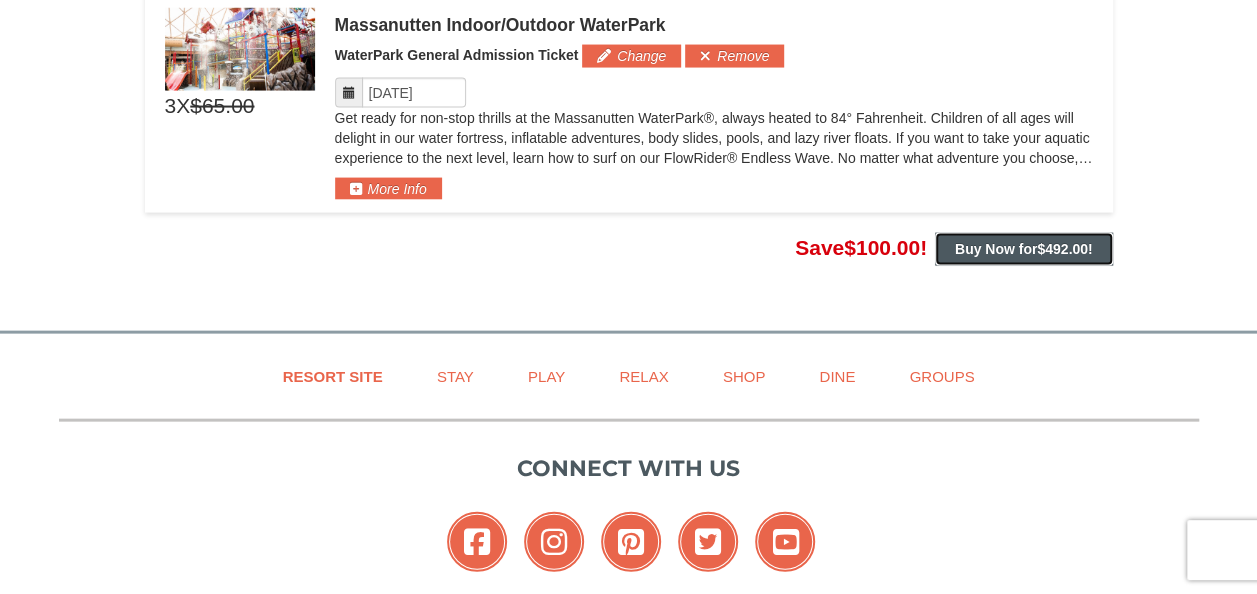click on "Buy Now for
$492.00 !" at bounding box center (1024, 249) 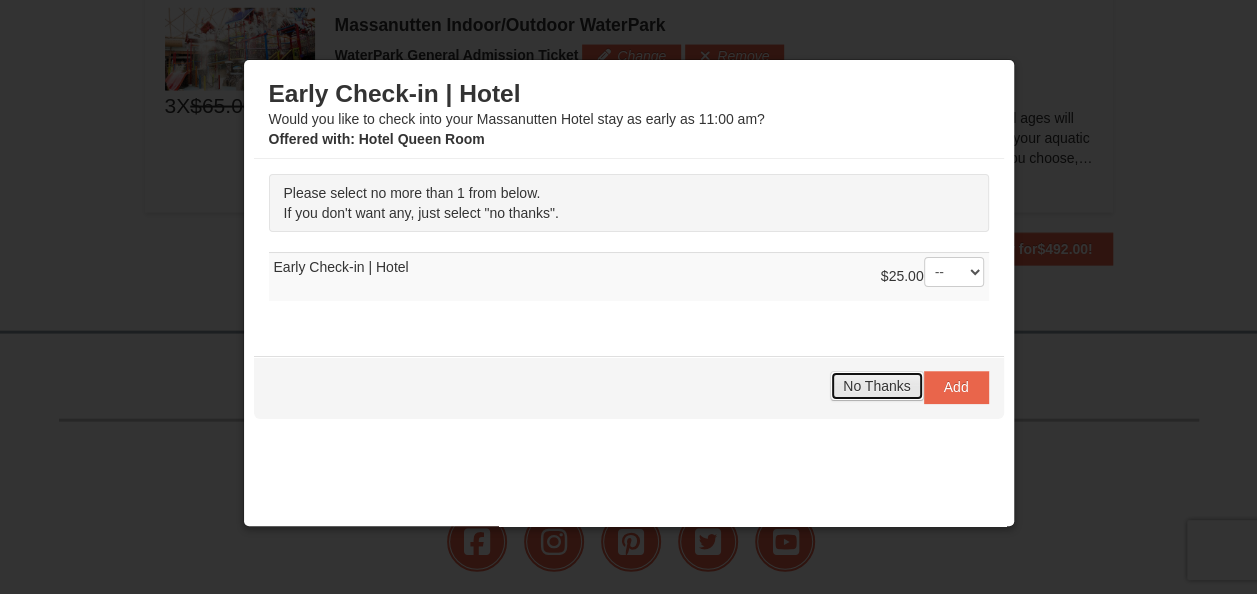click on "No Thanks" at bounding box center (876, 386) 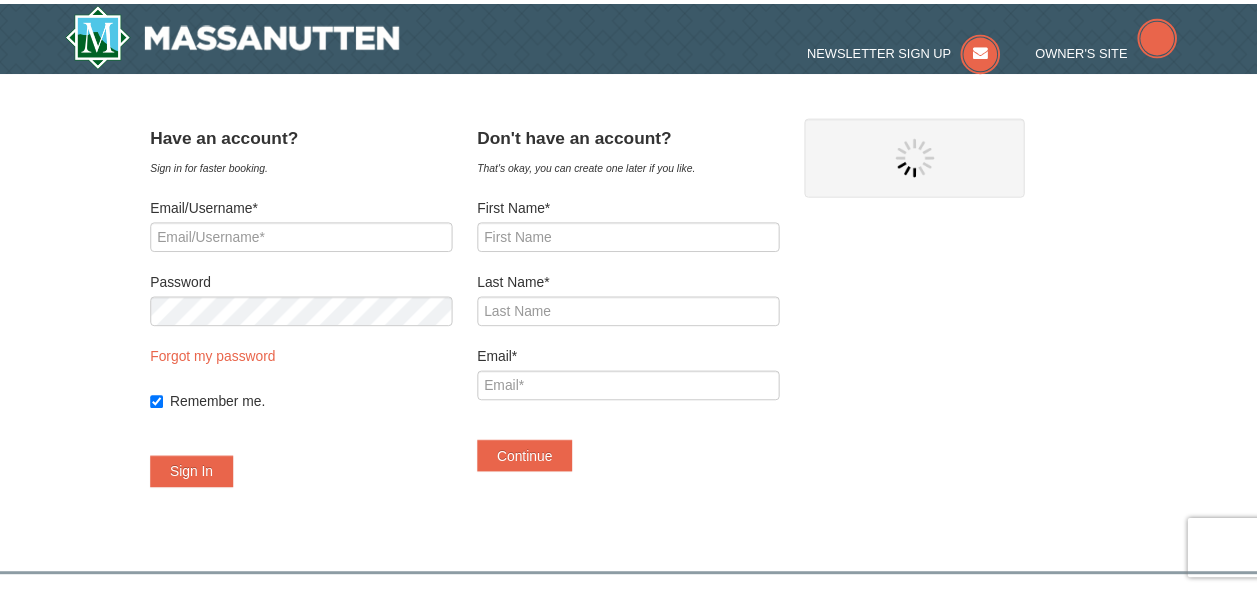scroll, scrollTop: 0, scrollLeft: 0, axis: both 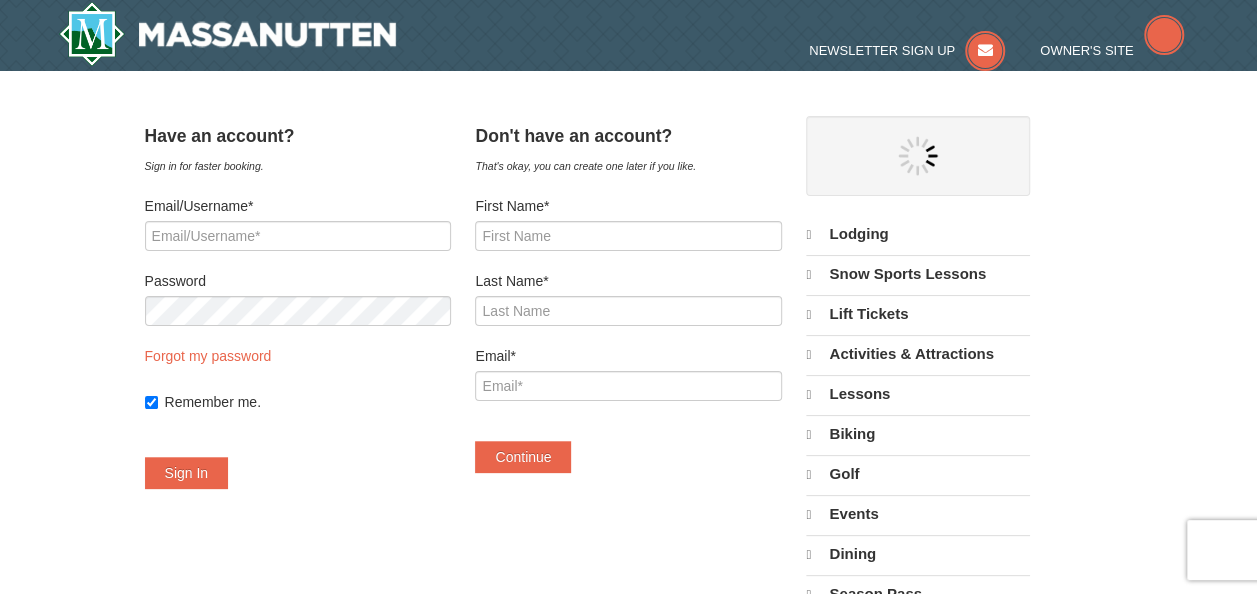 select on "8" 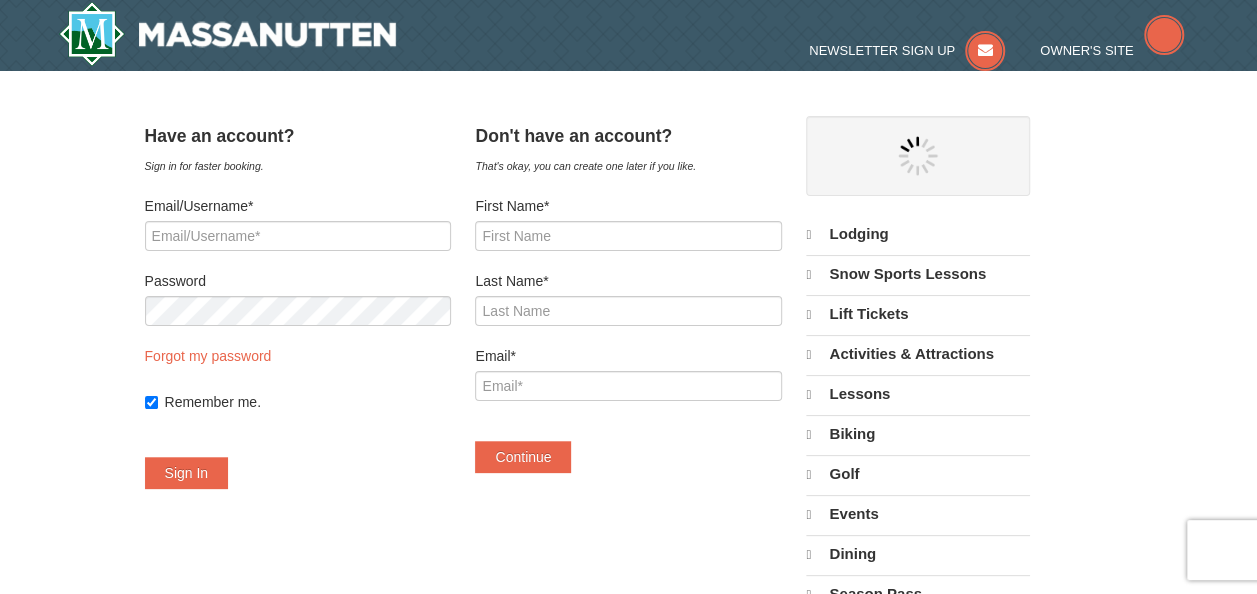 select on "8" 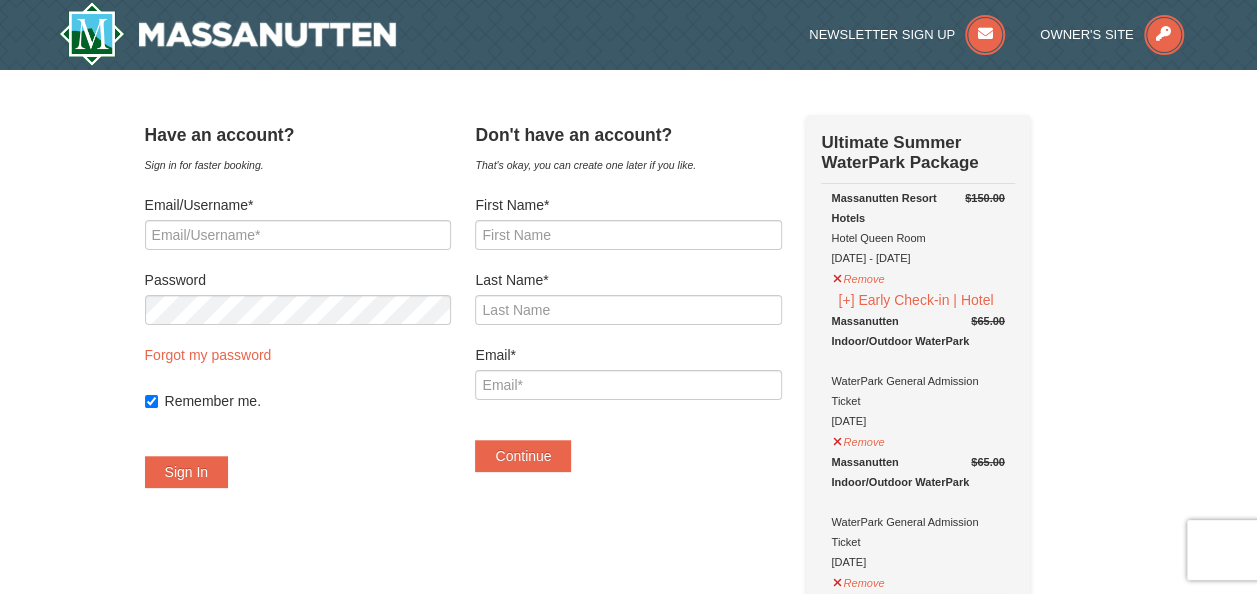 click on "×
Have an account?
Sign in for faster booking.
Email/Username*
Password
Forgot my password
Remember me." at bounding box center (628, 1173) 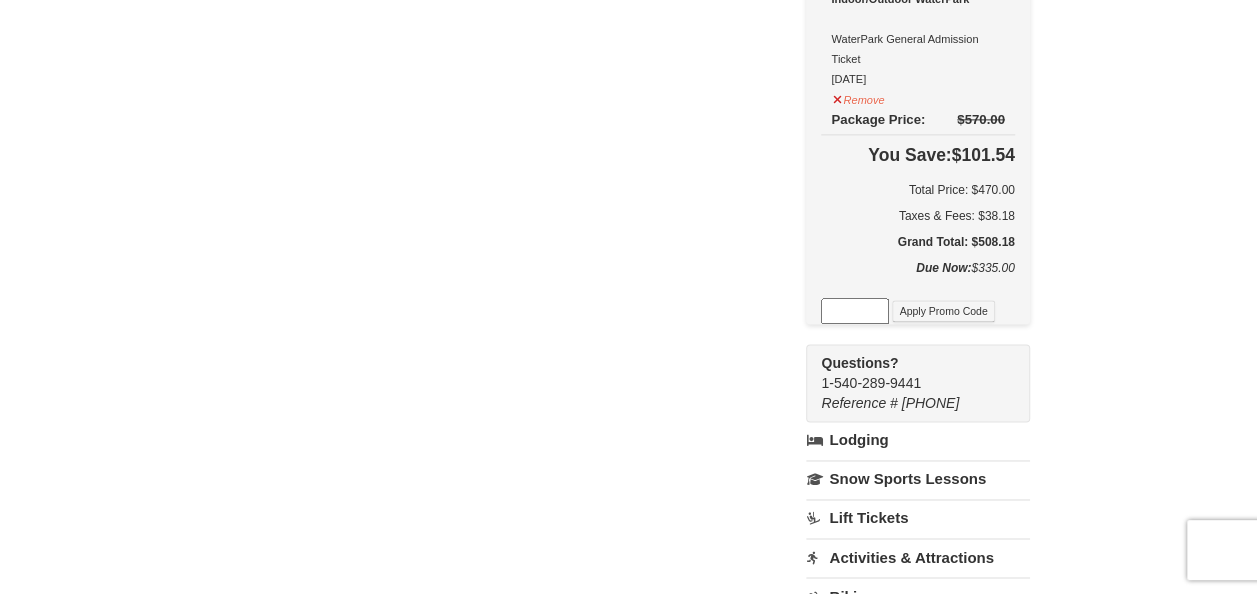 scroll, scrollTop: 1360, scrollLeft: 0, axis: vertical 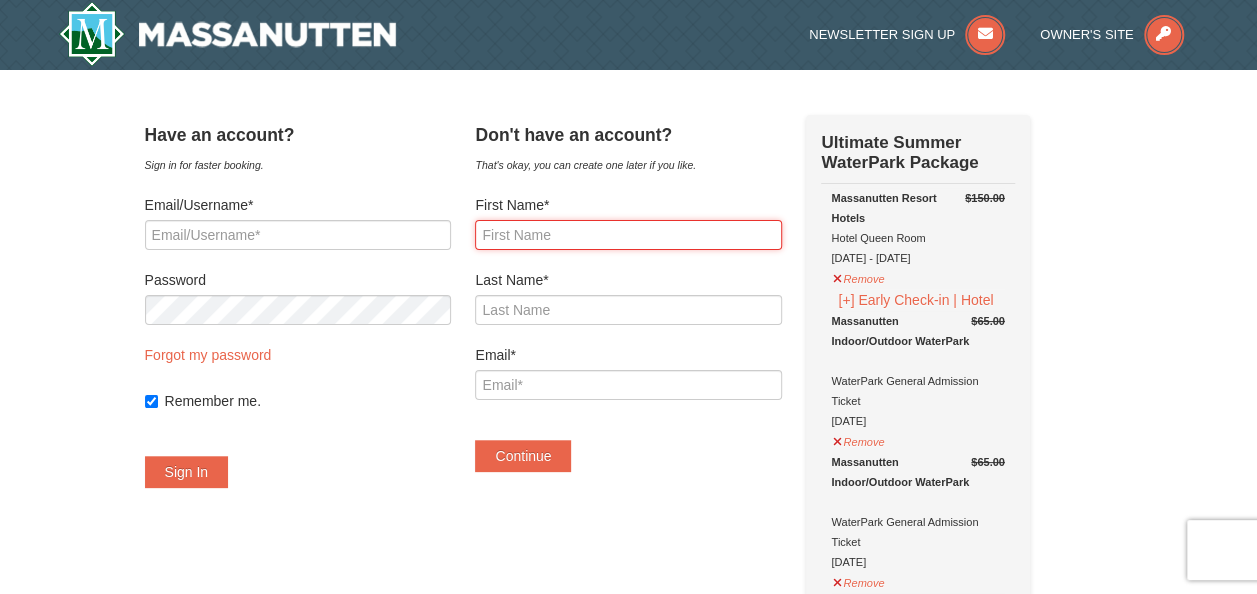click on "First Name*" at bounding box center [628, 235] 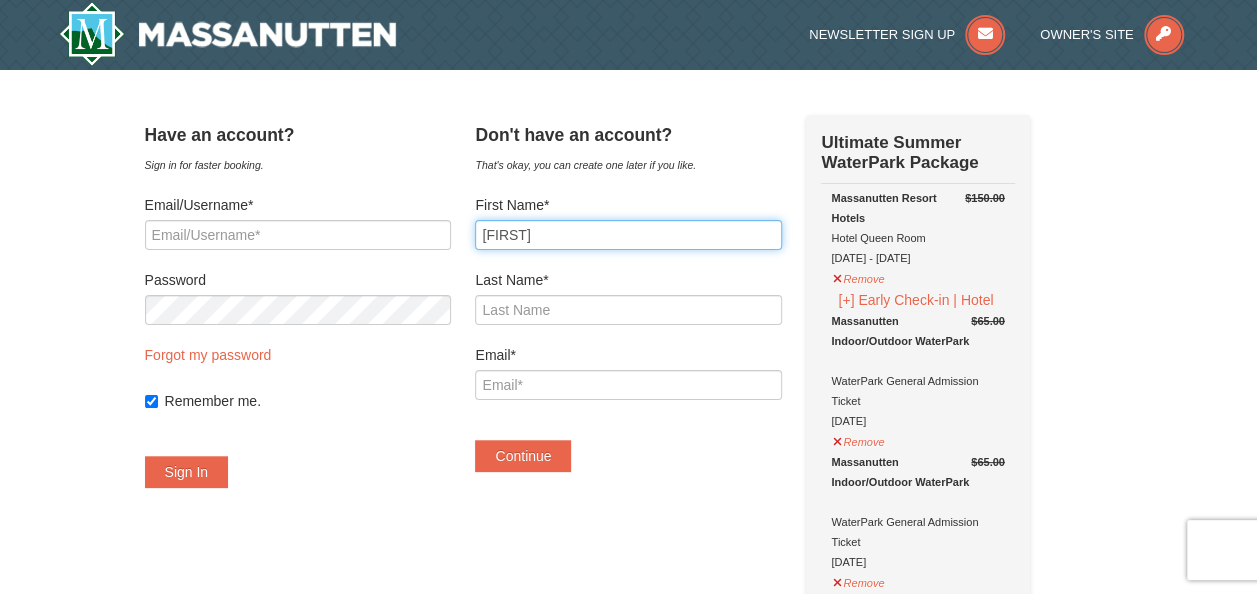 type on "Erica" 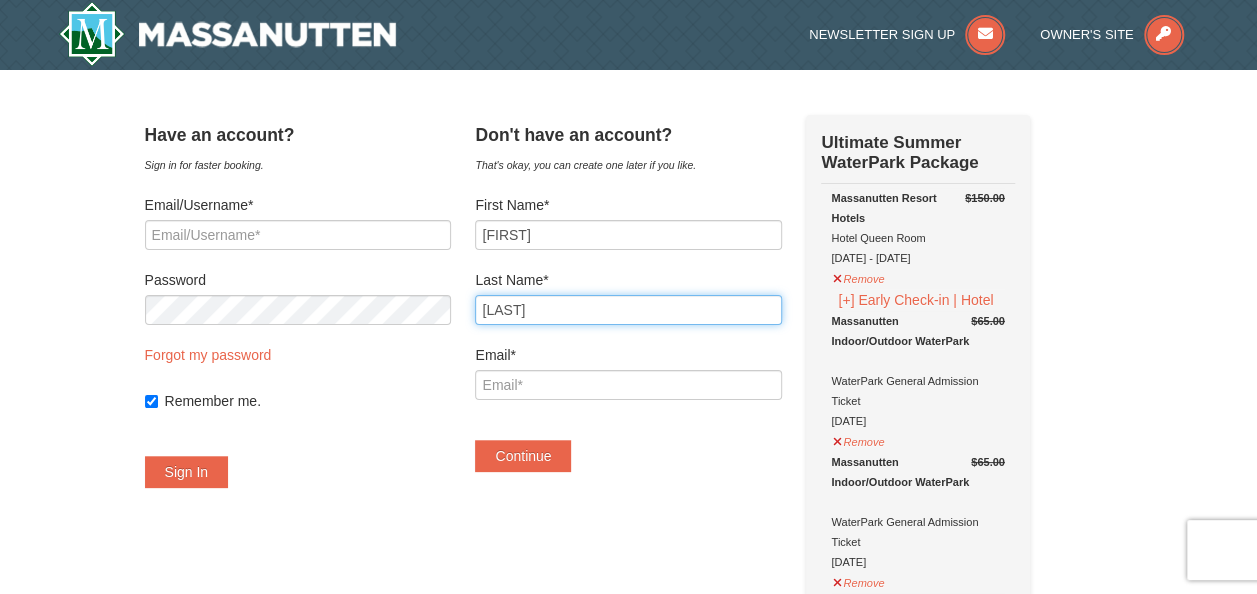 type on "Dreckette" 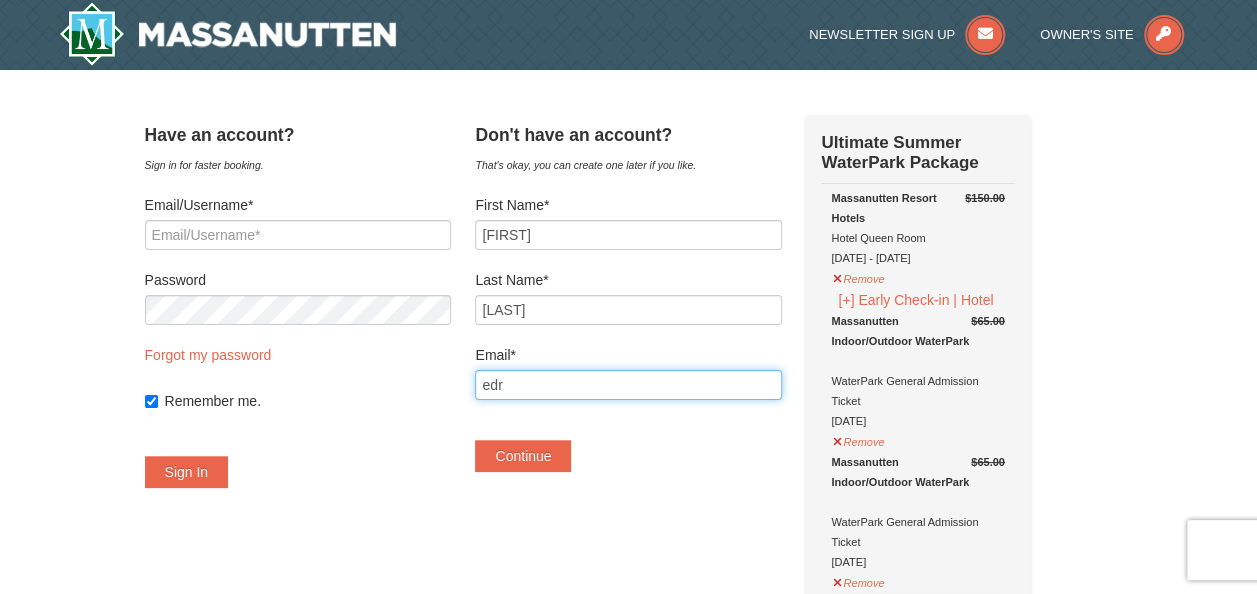 type on "edreckette227@gmail.com" 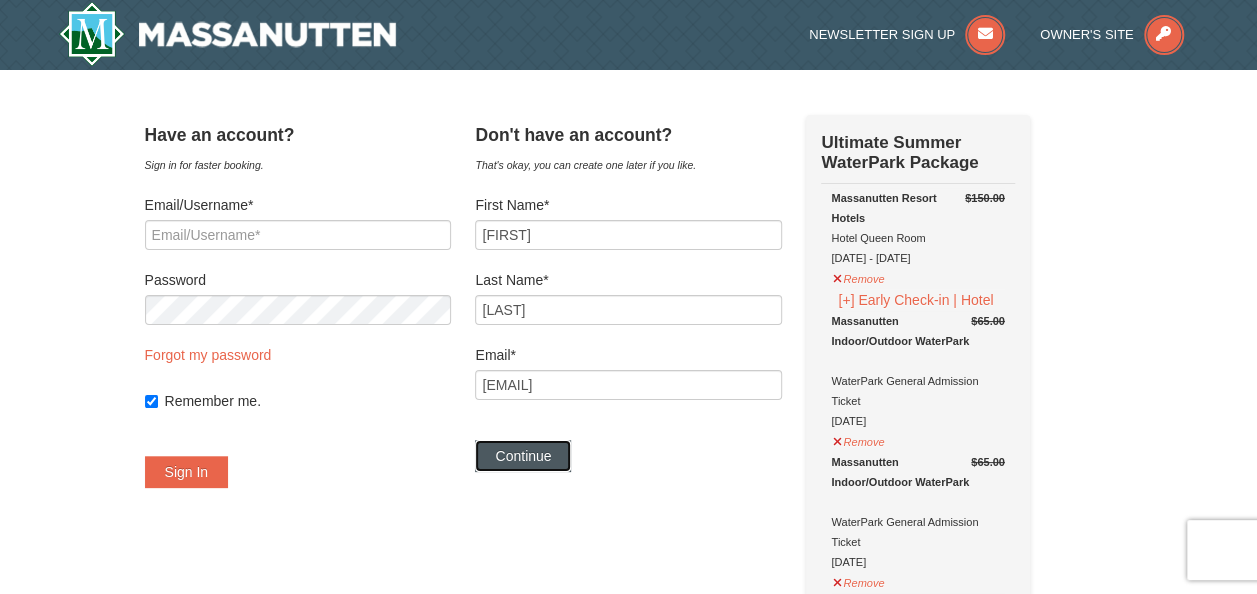click on "Continue" at bounding box center [523, 456] 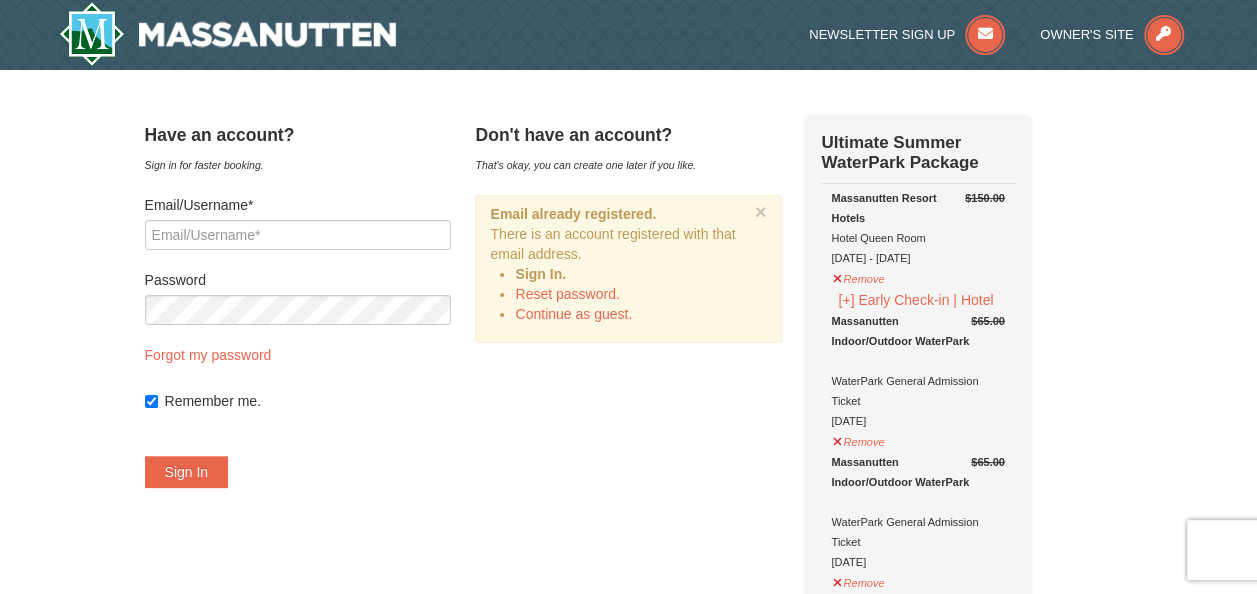 scroll, scrollTop: 519, scrollLeft: 0, axis: vertical 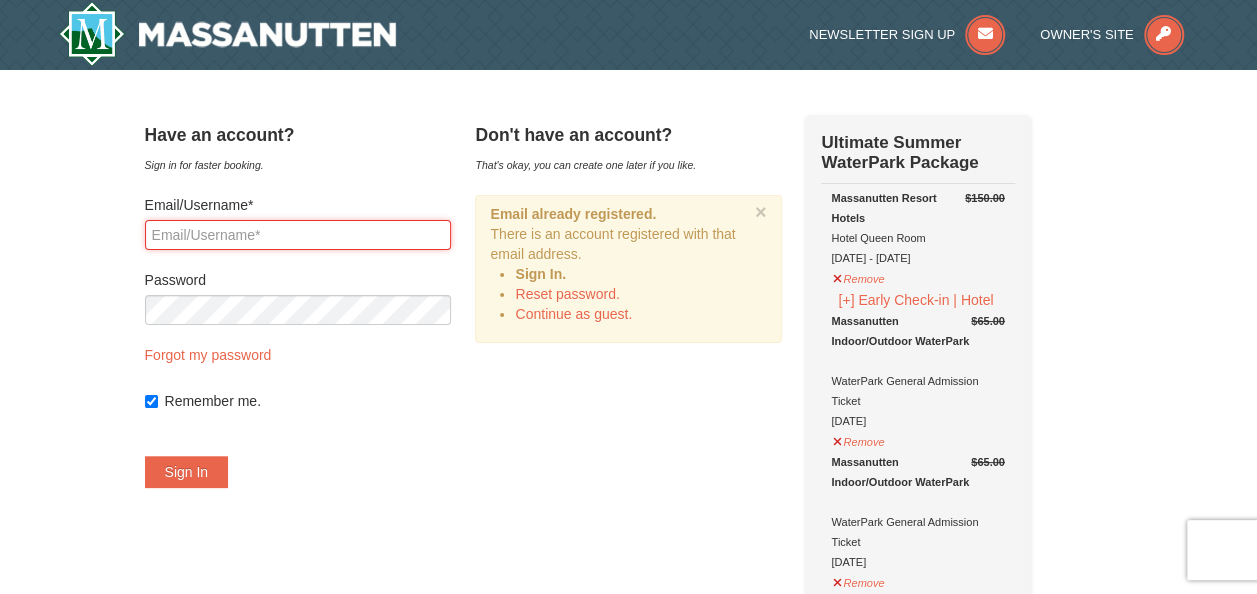 click on "Email/Username*" at bounding box center [298, 235] 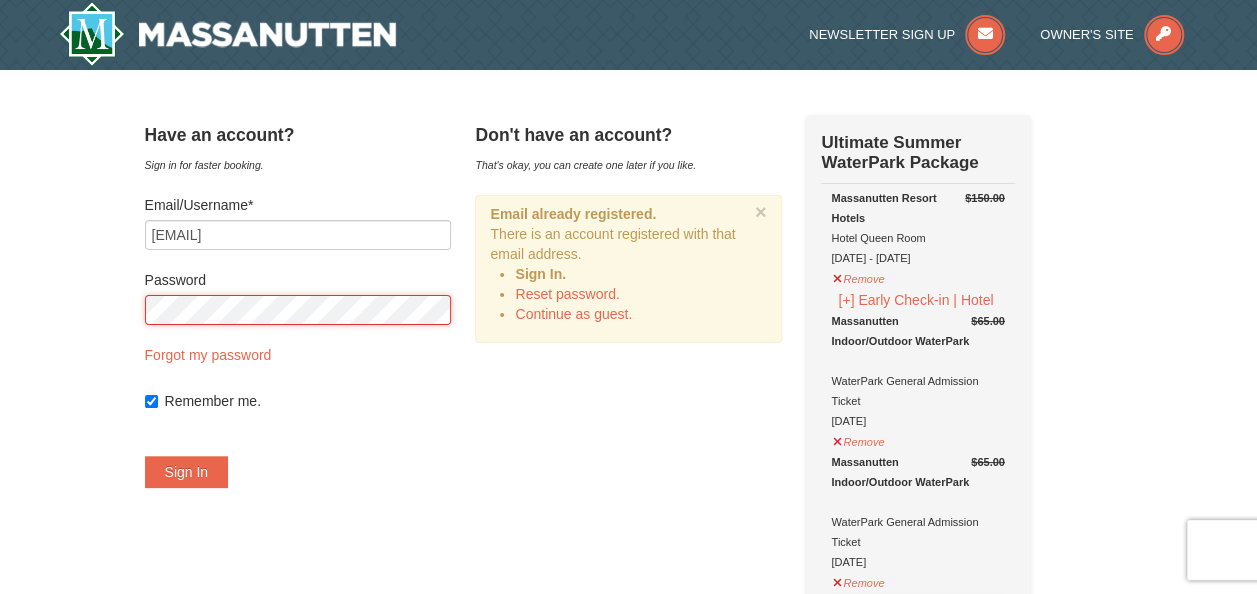 click on "Sign In" at bounding box center (187, 472) 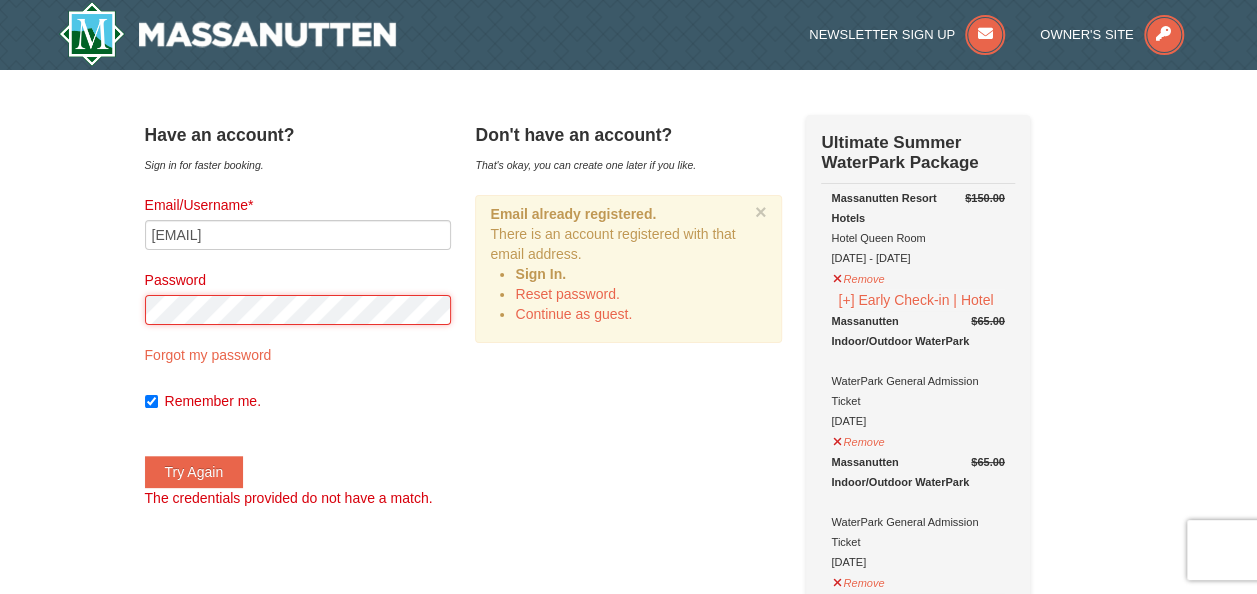 click on "Try Again" at bounding box center [194, 472] 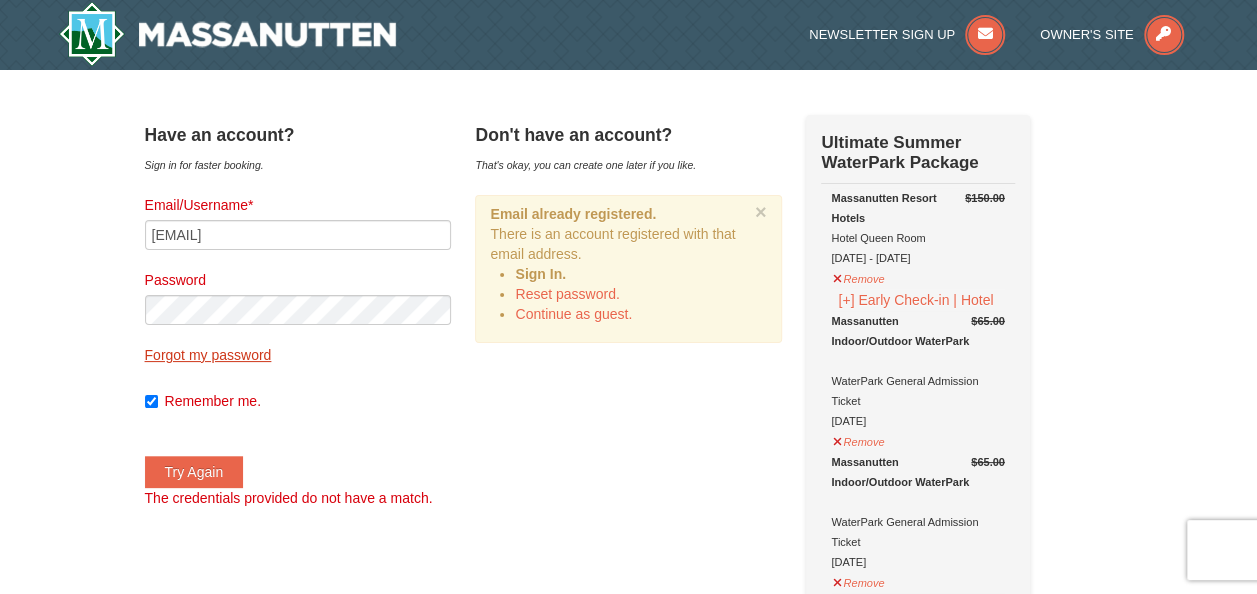 click on "Forgot my password" at bounding box center [208, 355] 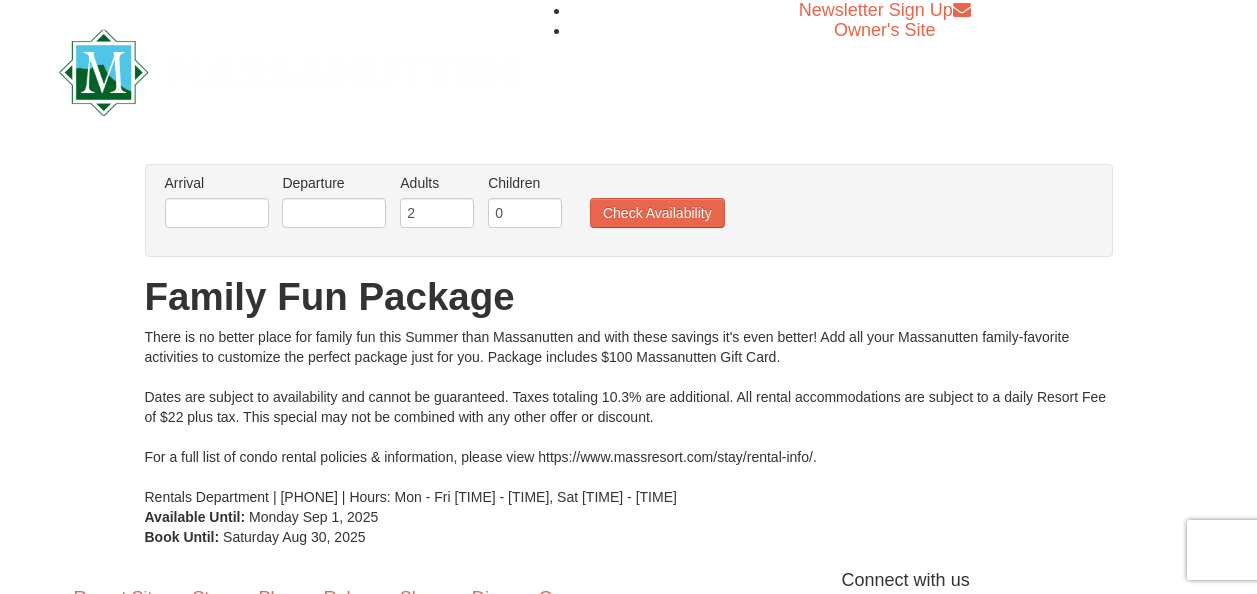 scroll, scrollTop: 0, scrollLeft: 0, axis: both 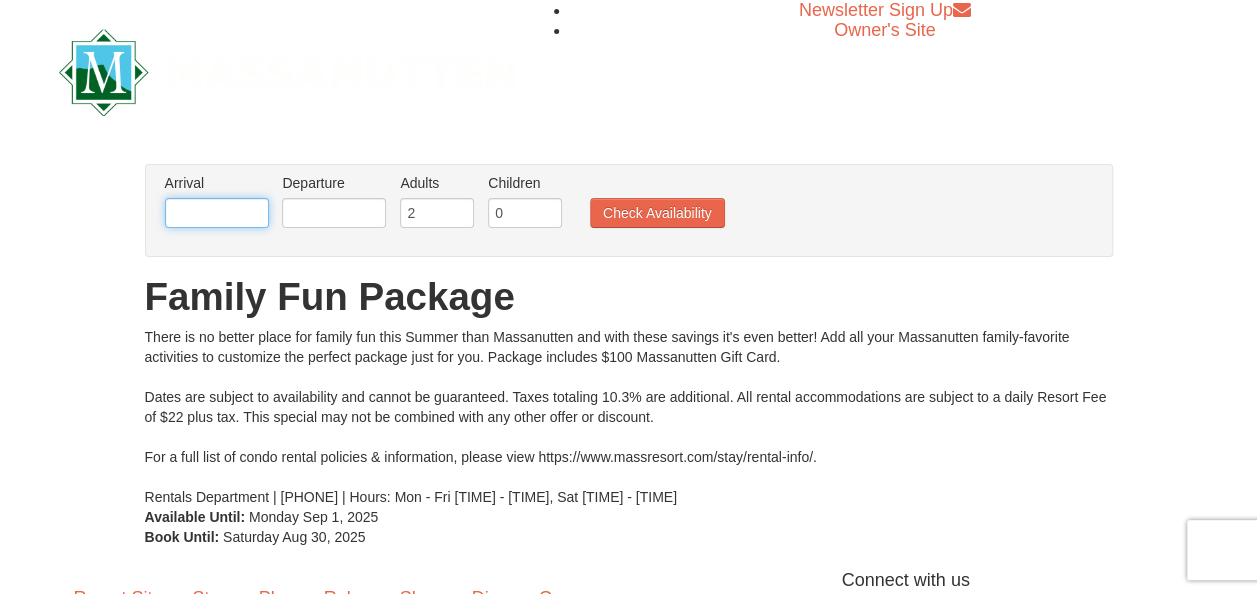 click at bounding box center [217, 213] 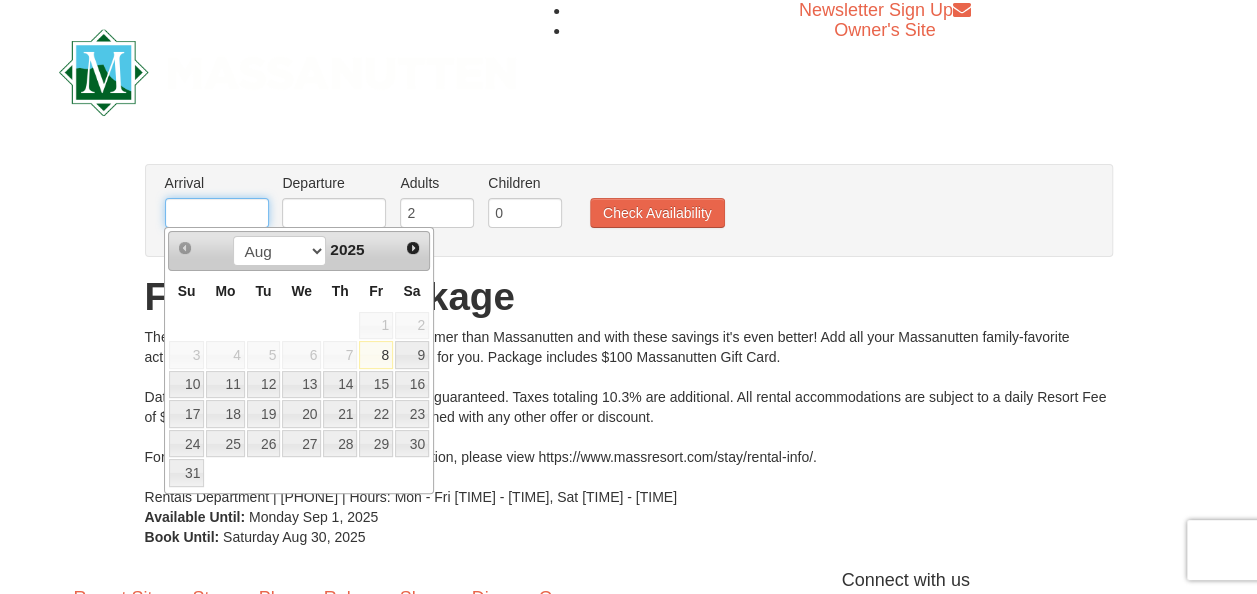 type on "[DATE]" 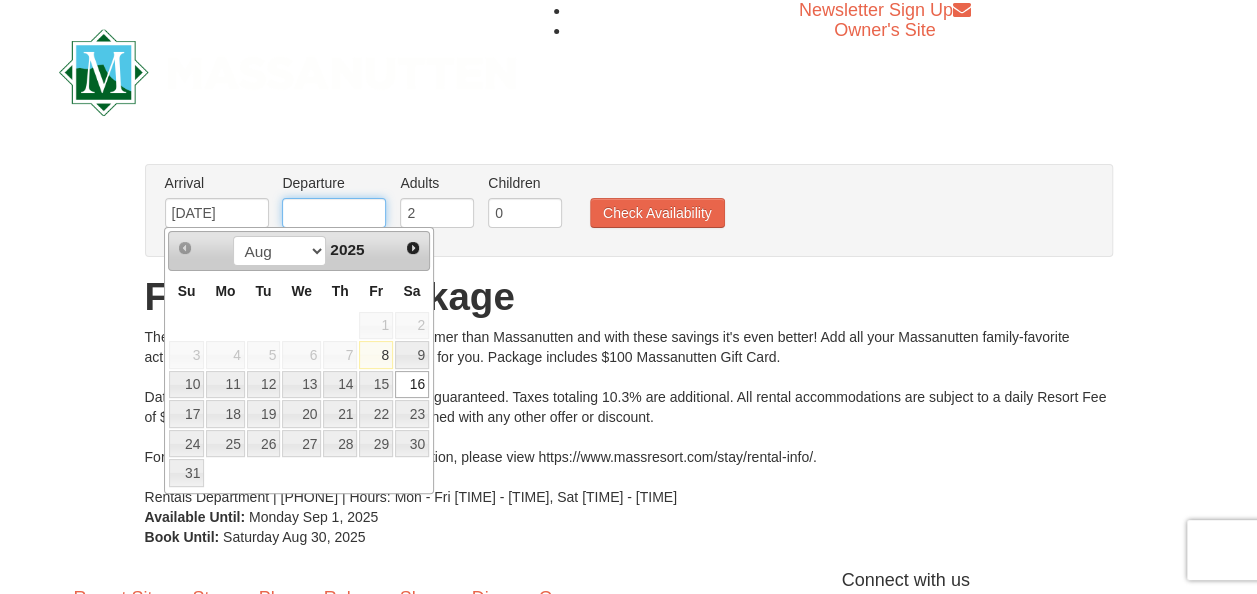 click at bounding box center (334, 213) 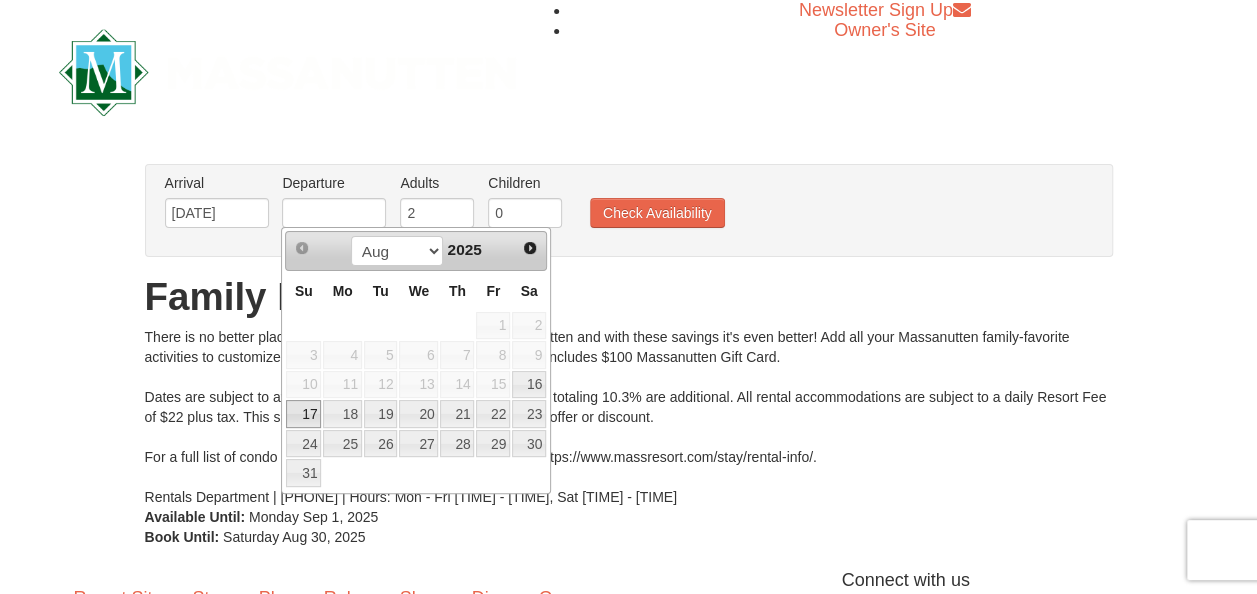 click on "17" at bounding box center [303, 414] 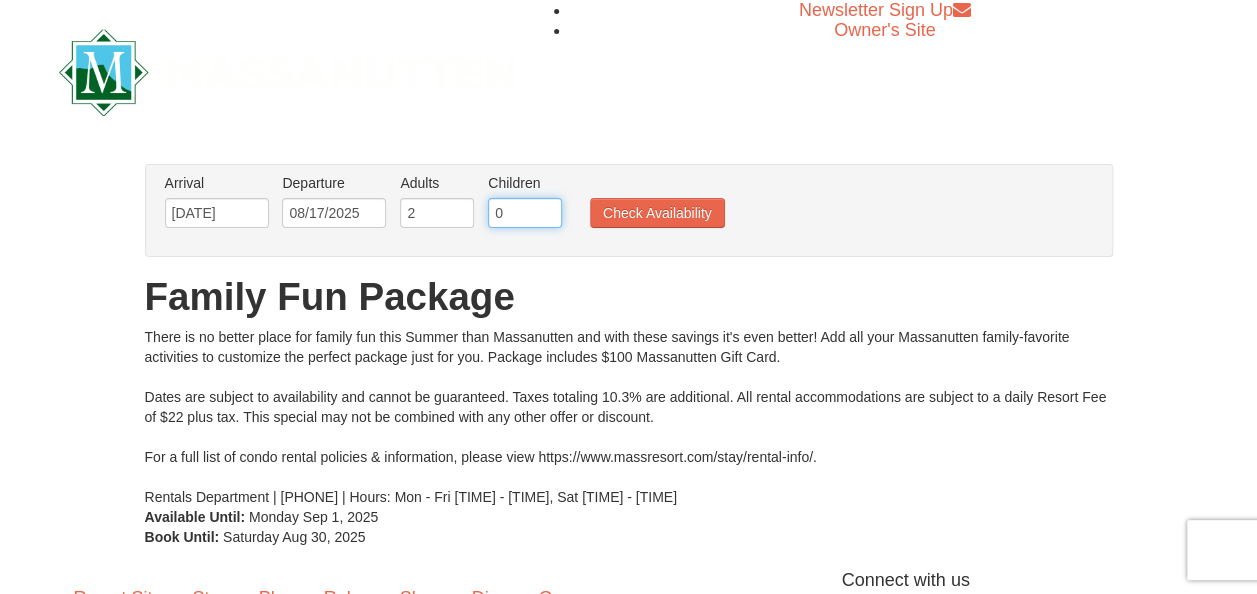click on "0" at bounding box center [525, 213] 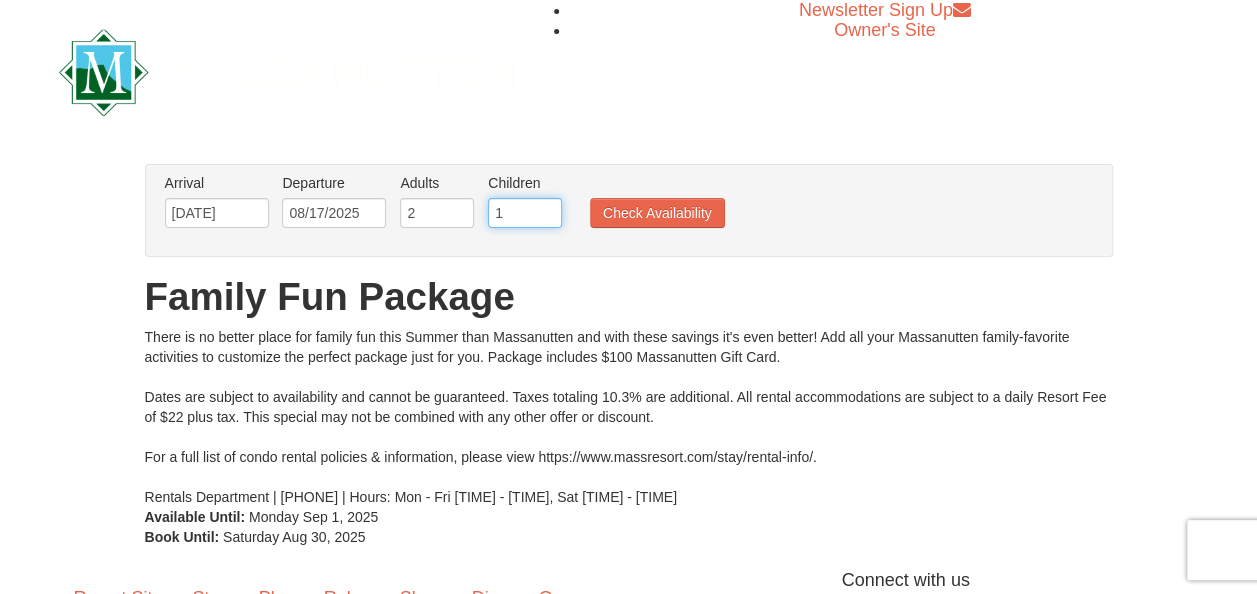click on "1" at bounding box center [525, 213] 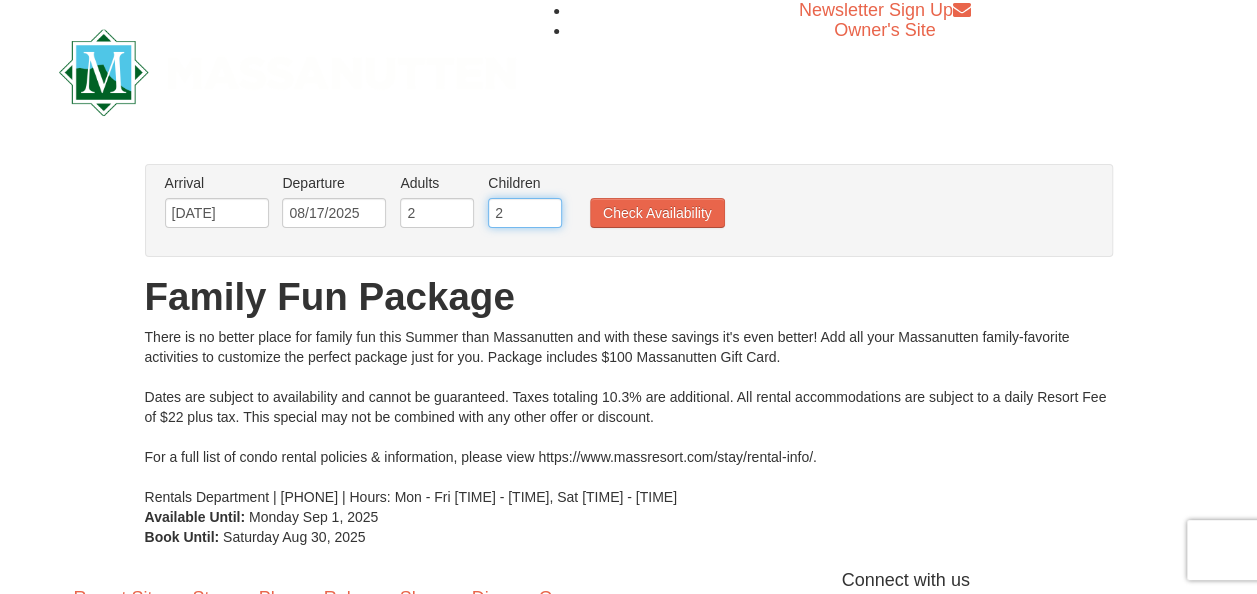click on "2" at bounding box center [525, 213] 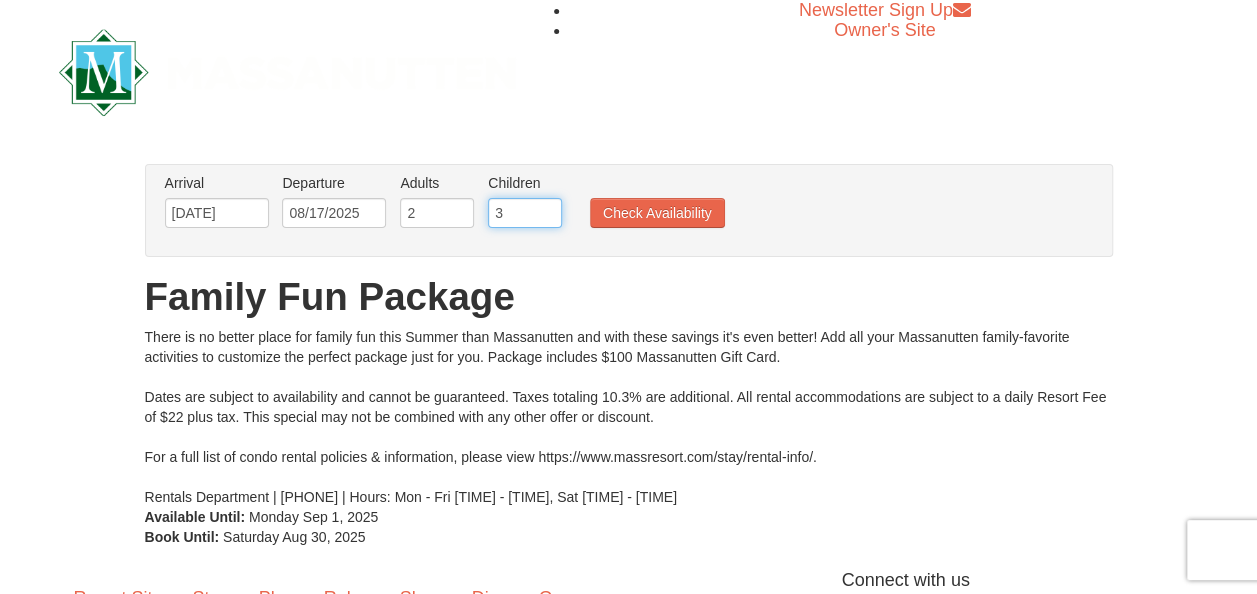 type on "3" 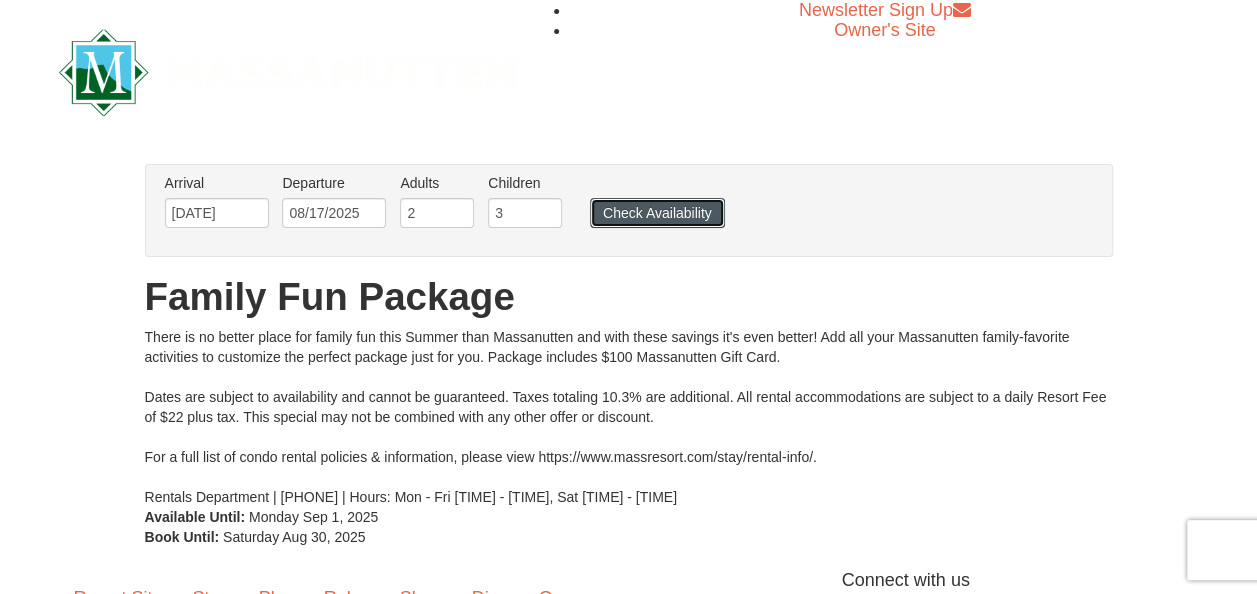 click on "Check Availability" at bounding box center (657, 213) 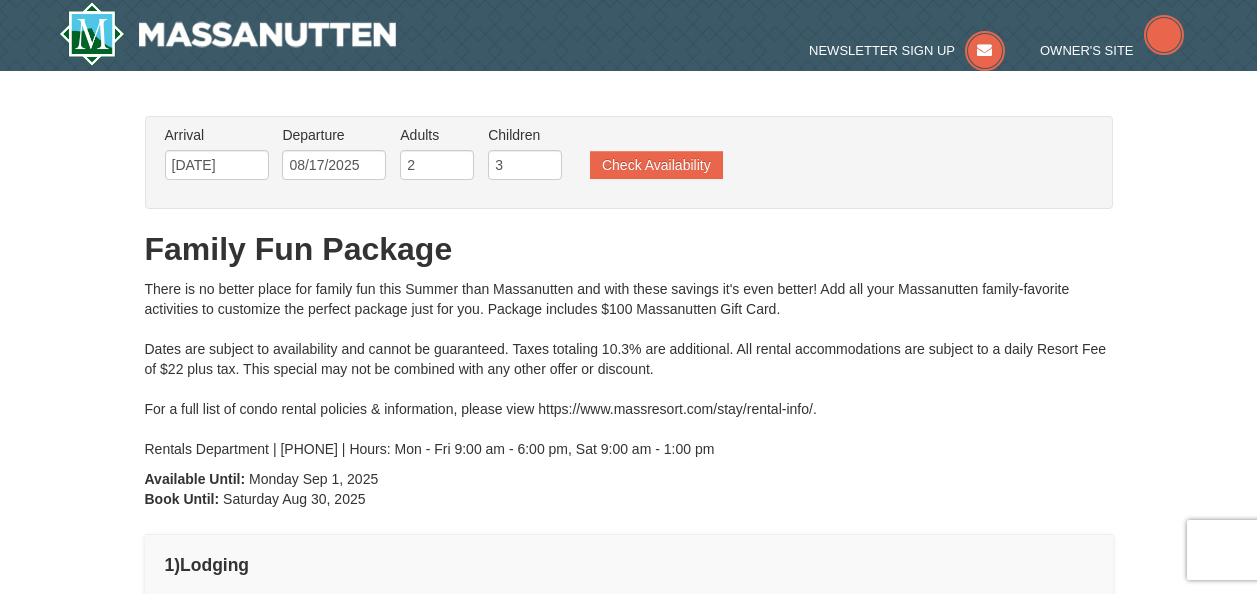 scroll, scrollTop: 0, scrollLeft: 0, axis: both 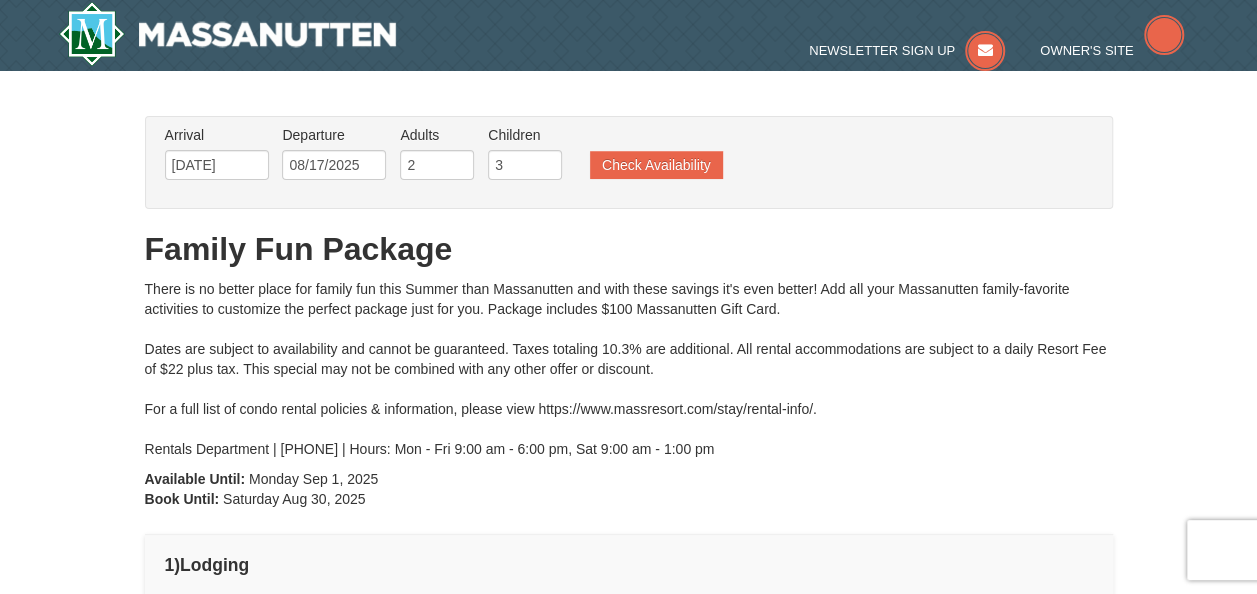 type on "[DATE]" 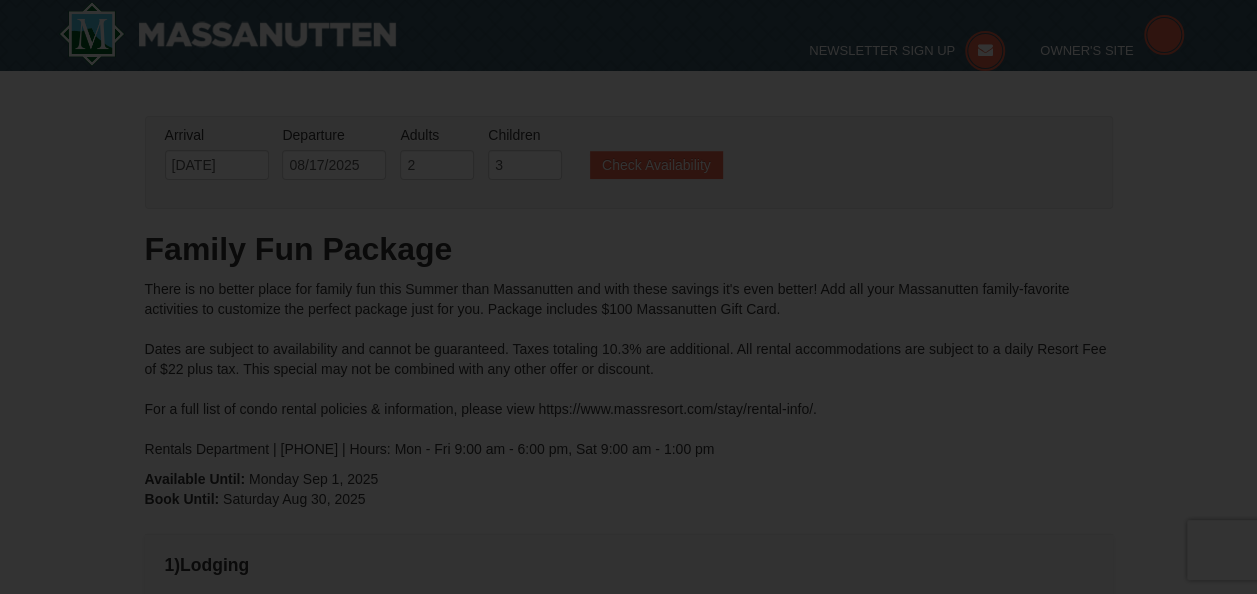 scroll, scrollTop: 120, scrollLeft: 0, axis: vertical 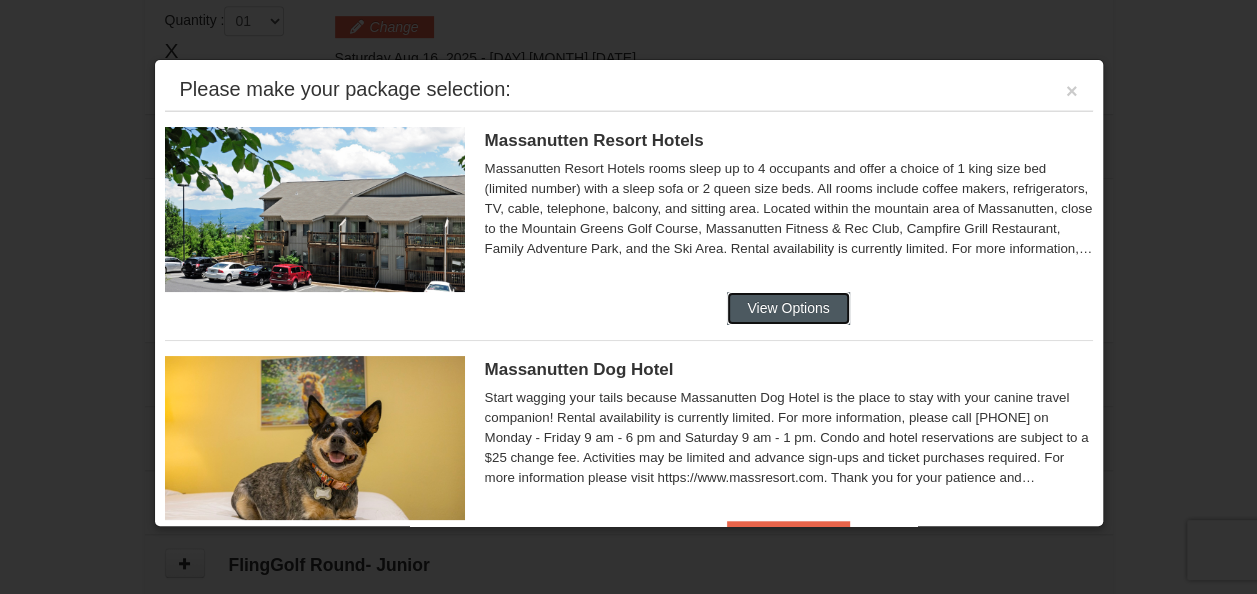 click on "View Options" at bounding box center (788, 308) 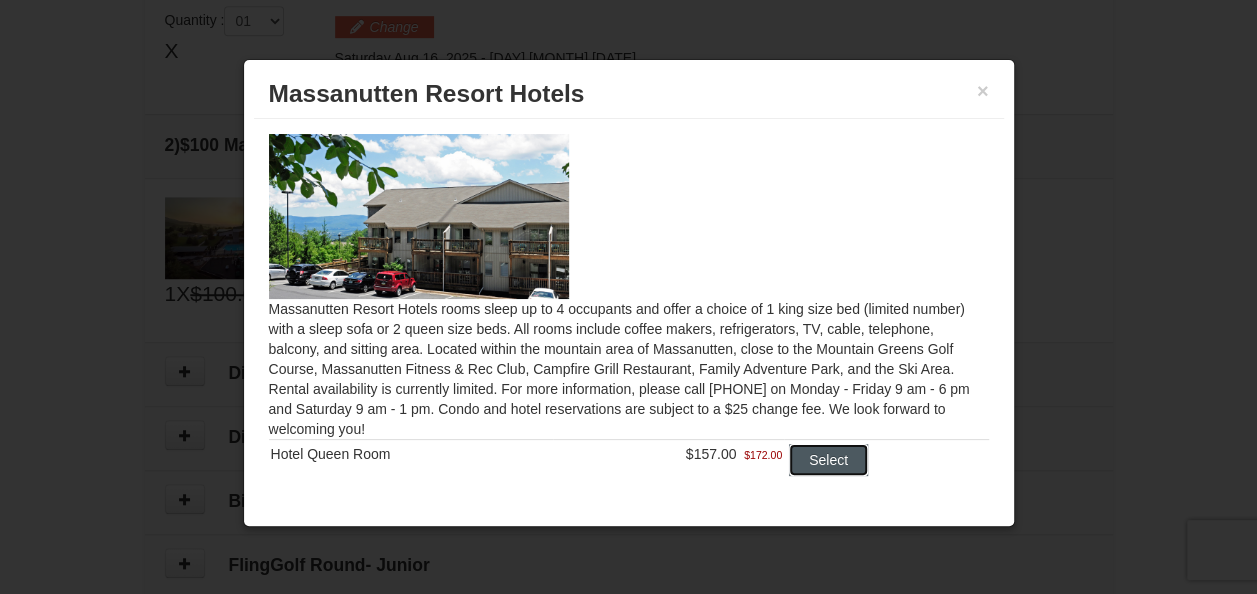 click on "Select" at bounding box center (828, 460) 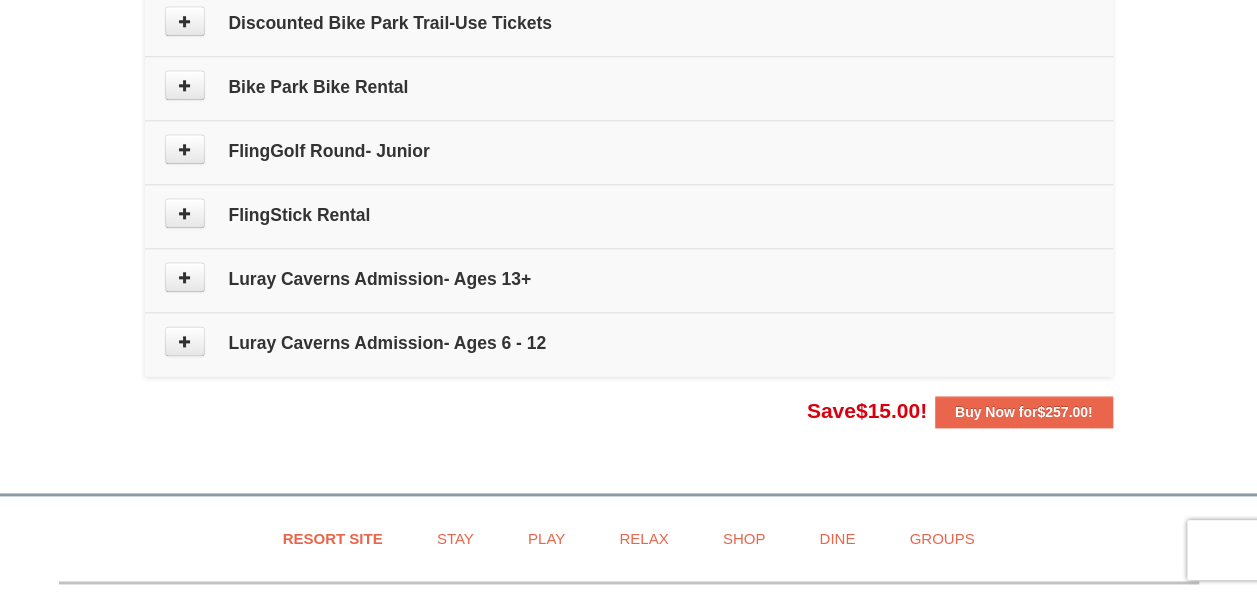 scroll, scrollTop: 1142, scrollLeft: 0, axis: vertical 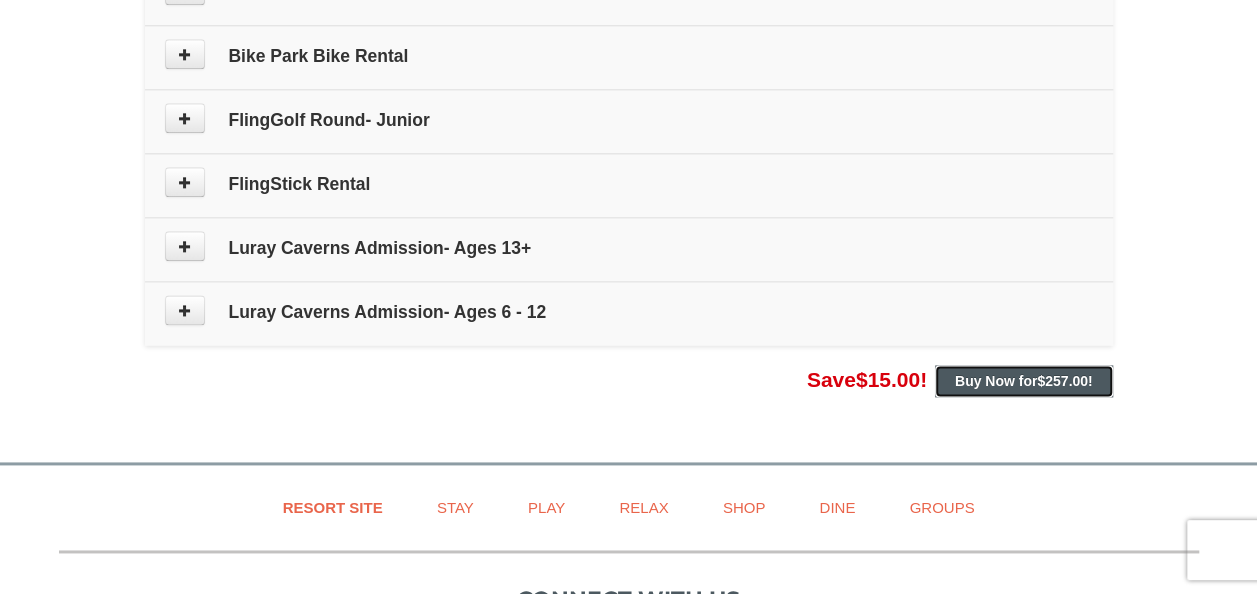 click on "Buy Now for
$257.00 !" at bounding box center (1024, 381) 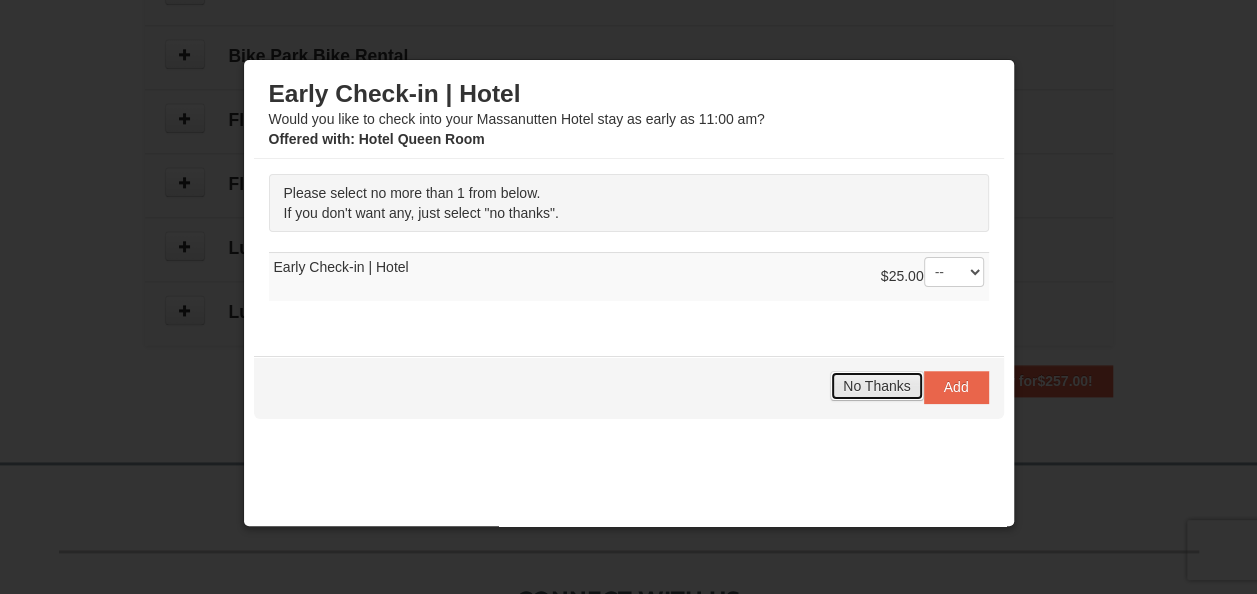 click on "No Thanks" at bounding box center (876, 386) 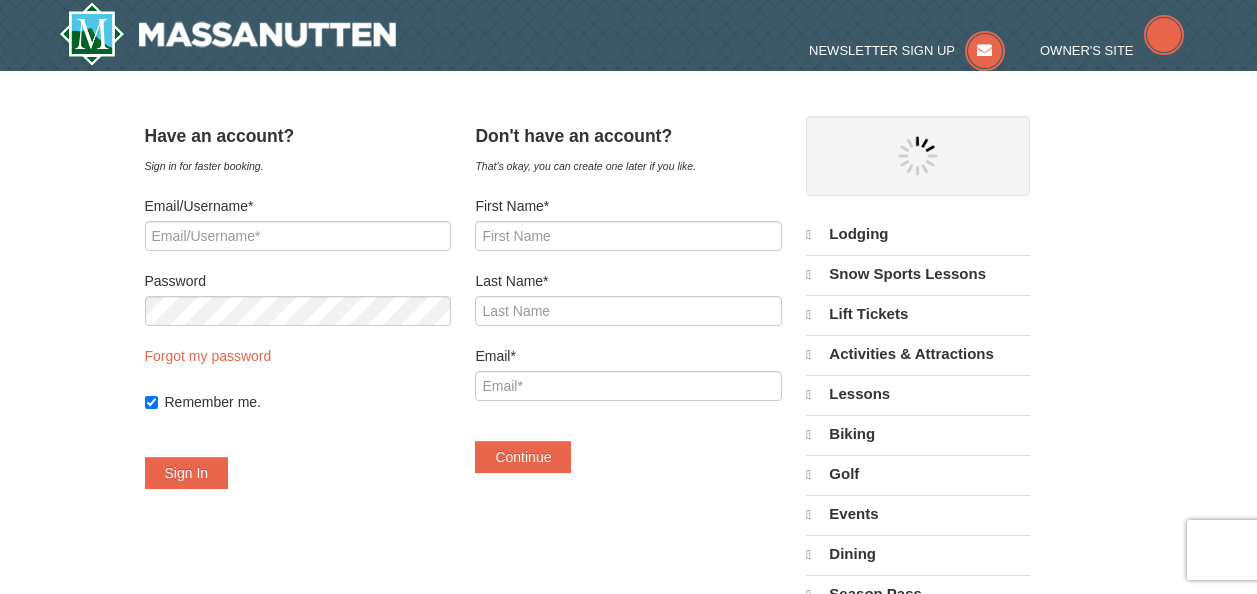 scroll, scrollTop: 0, scrollLeft: 0, axis: both 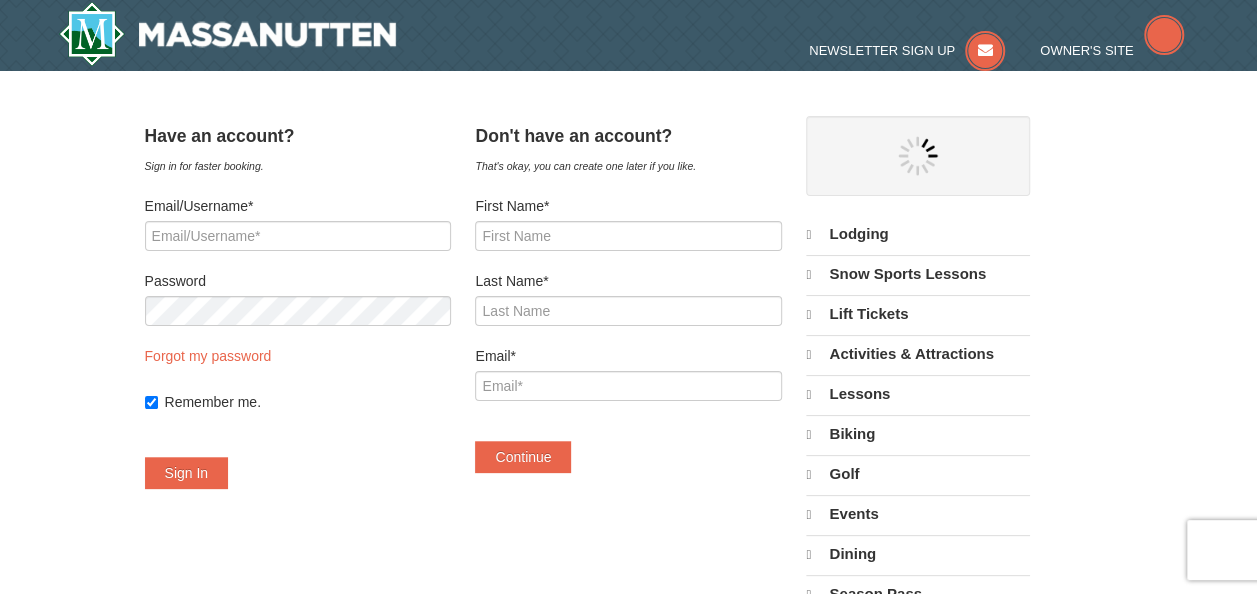 select on "8" 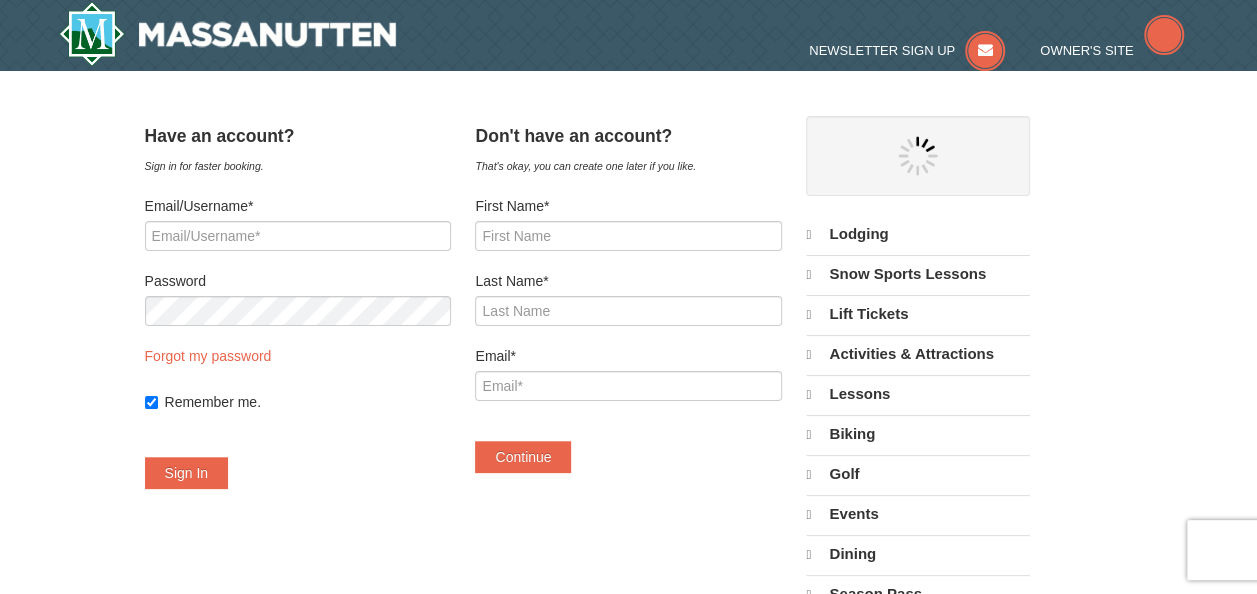 select on "8" 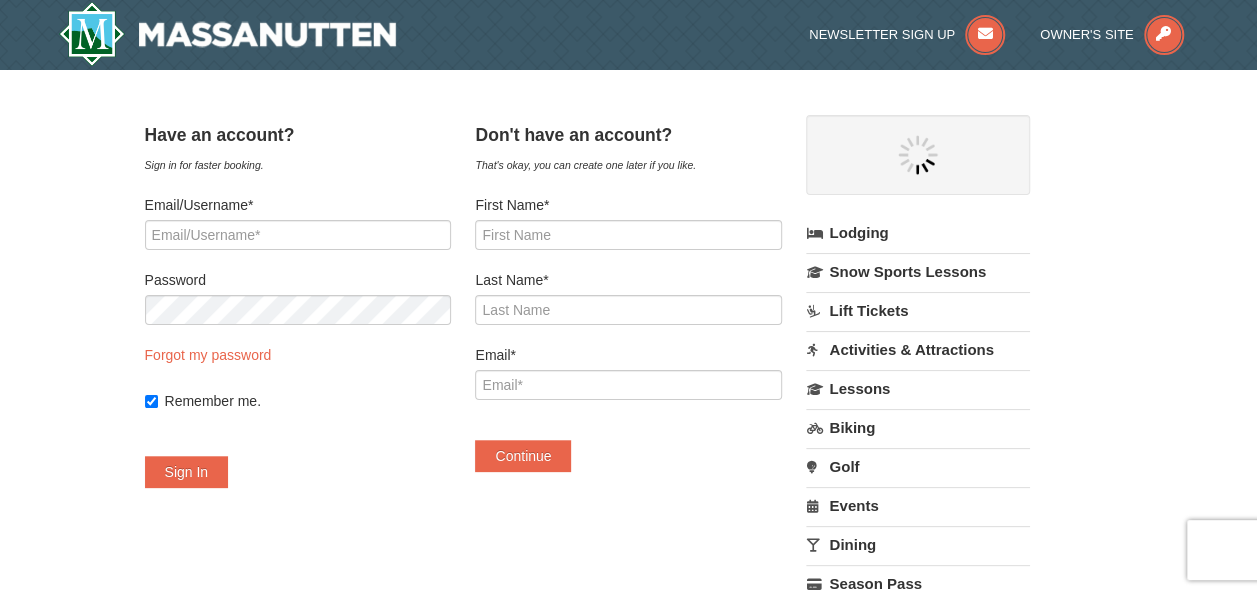 scroll, scrollTop: 0, scrollLeft: 0, axis: both 